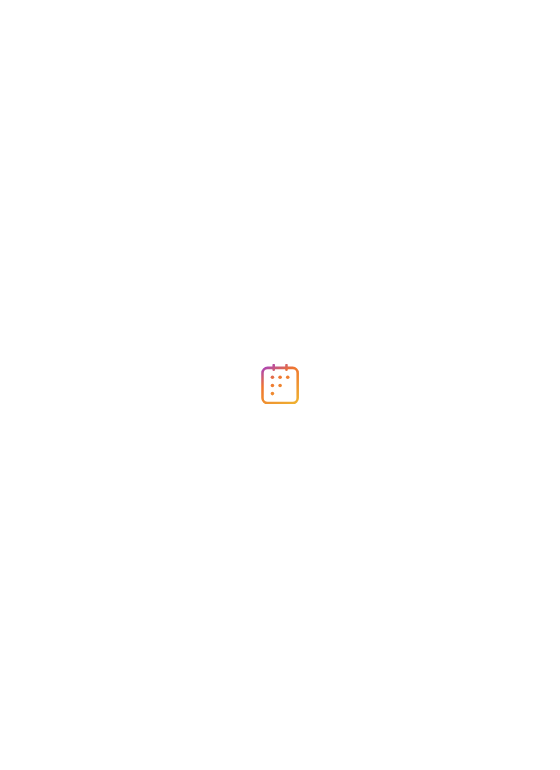 scroll, scrollTop: 0, scrollLeft: 0, axis: both 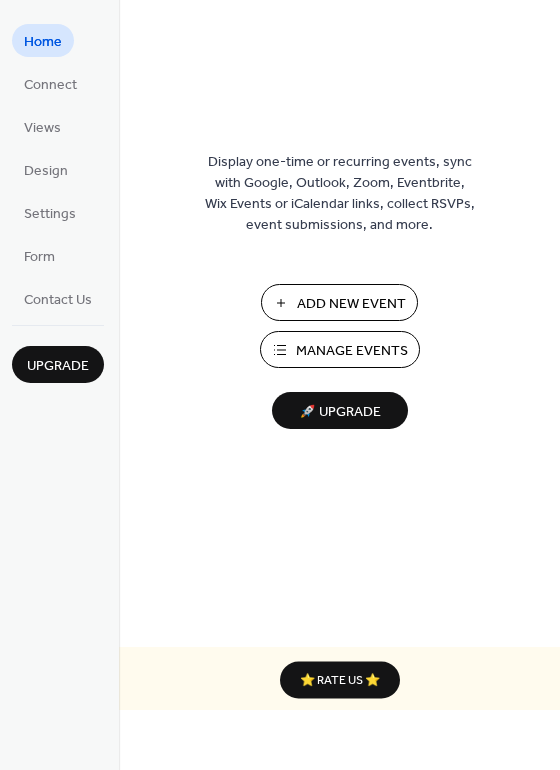 click on "Add New Event" at bounding box center [351, 304] 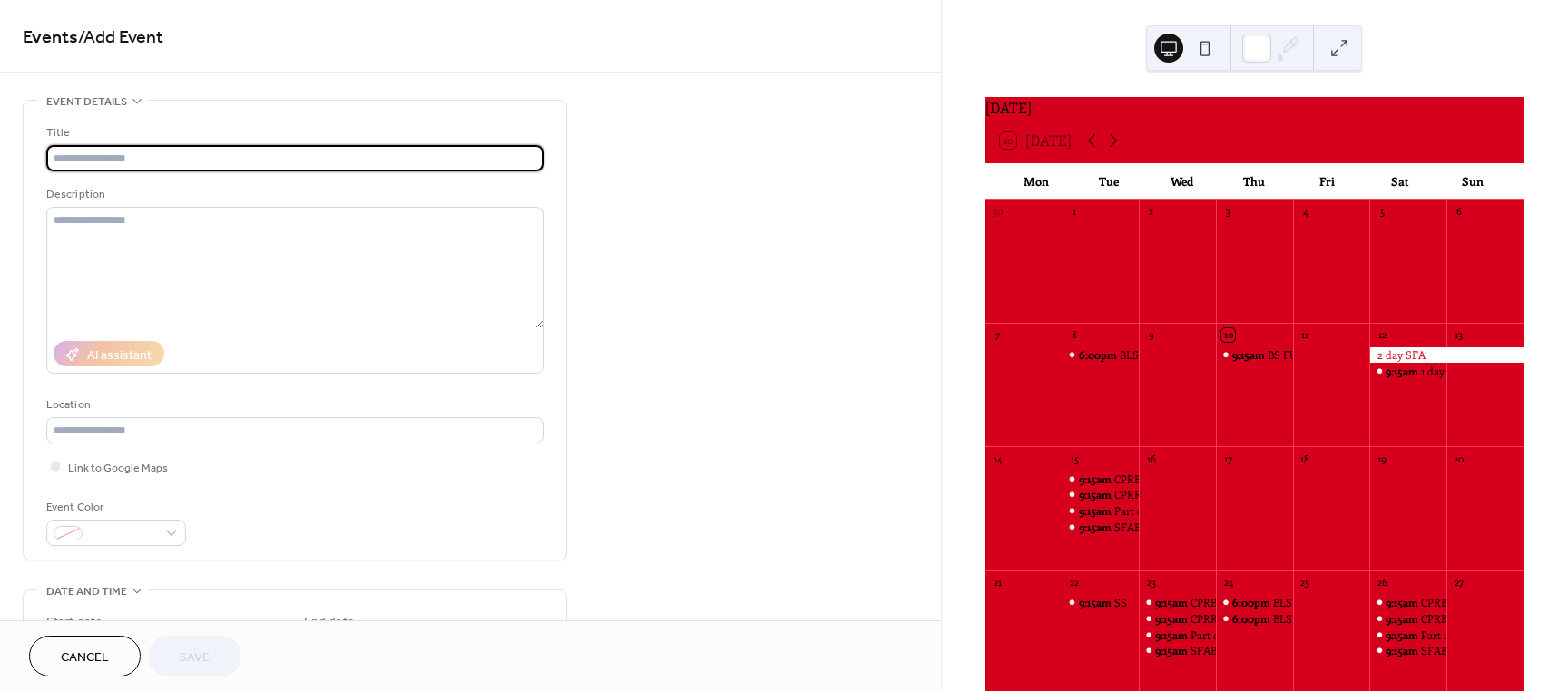 scroll, scrollTop: 0, scrollLeft: 0, axis: both 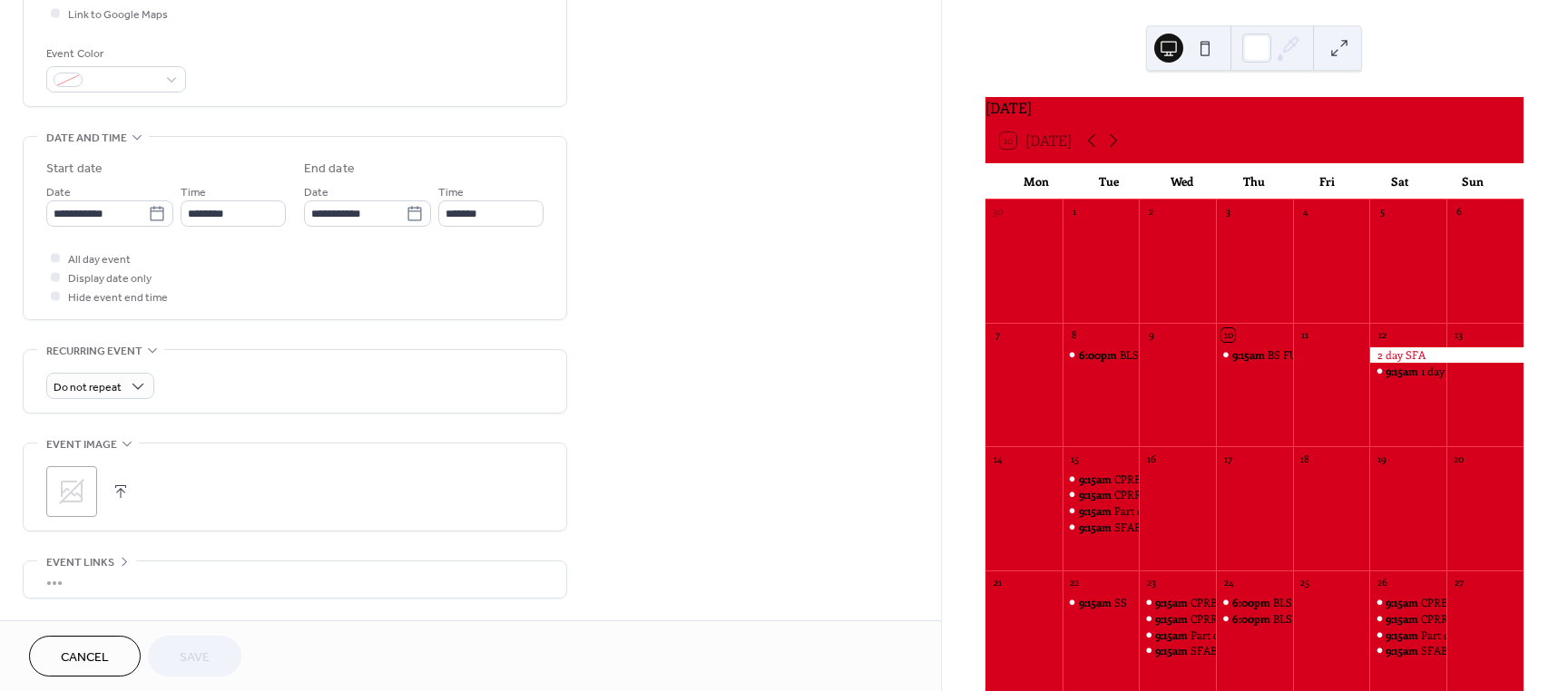 click on "Cancel" at bounding box center [84, 657] 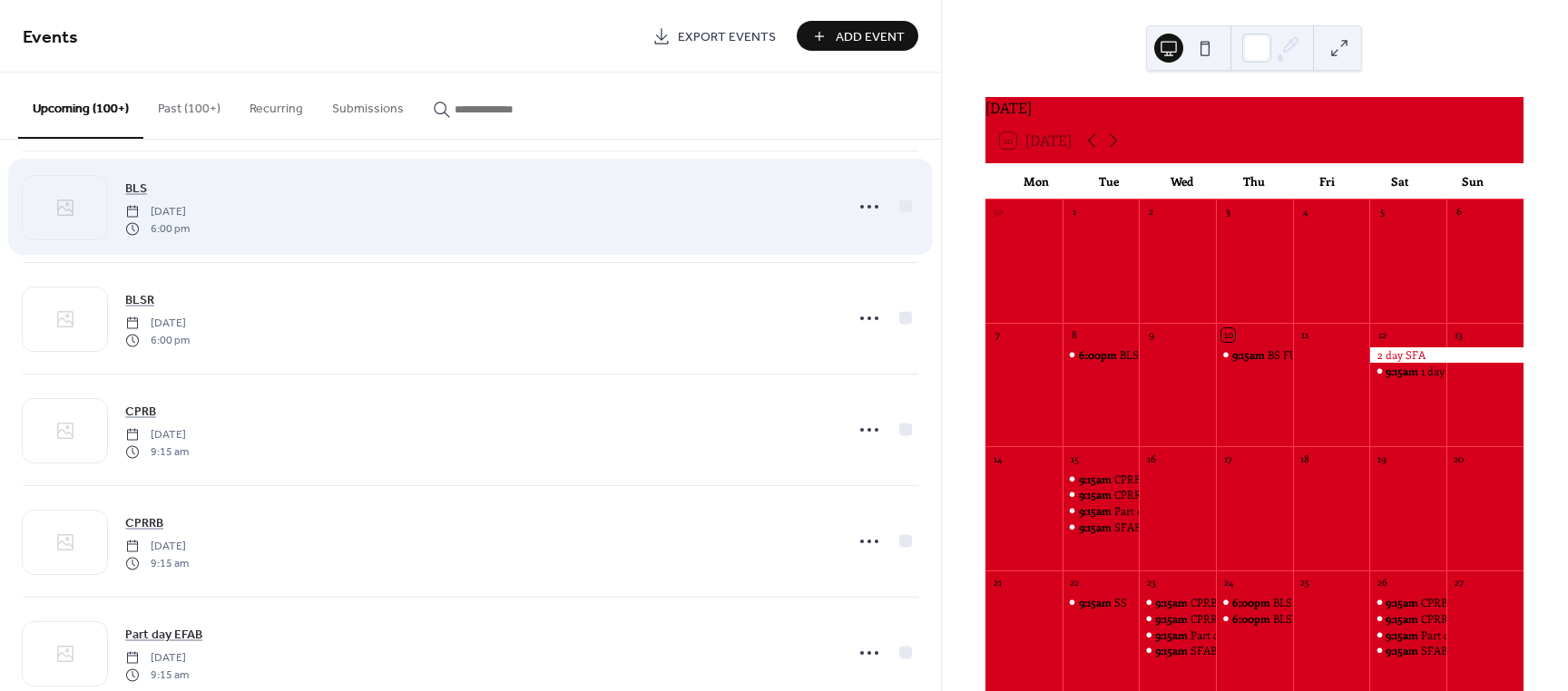 scroll, scrollTop: 1360, scrollLeft: 0, axis: vertical 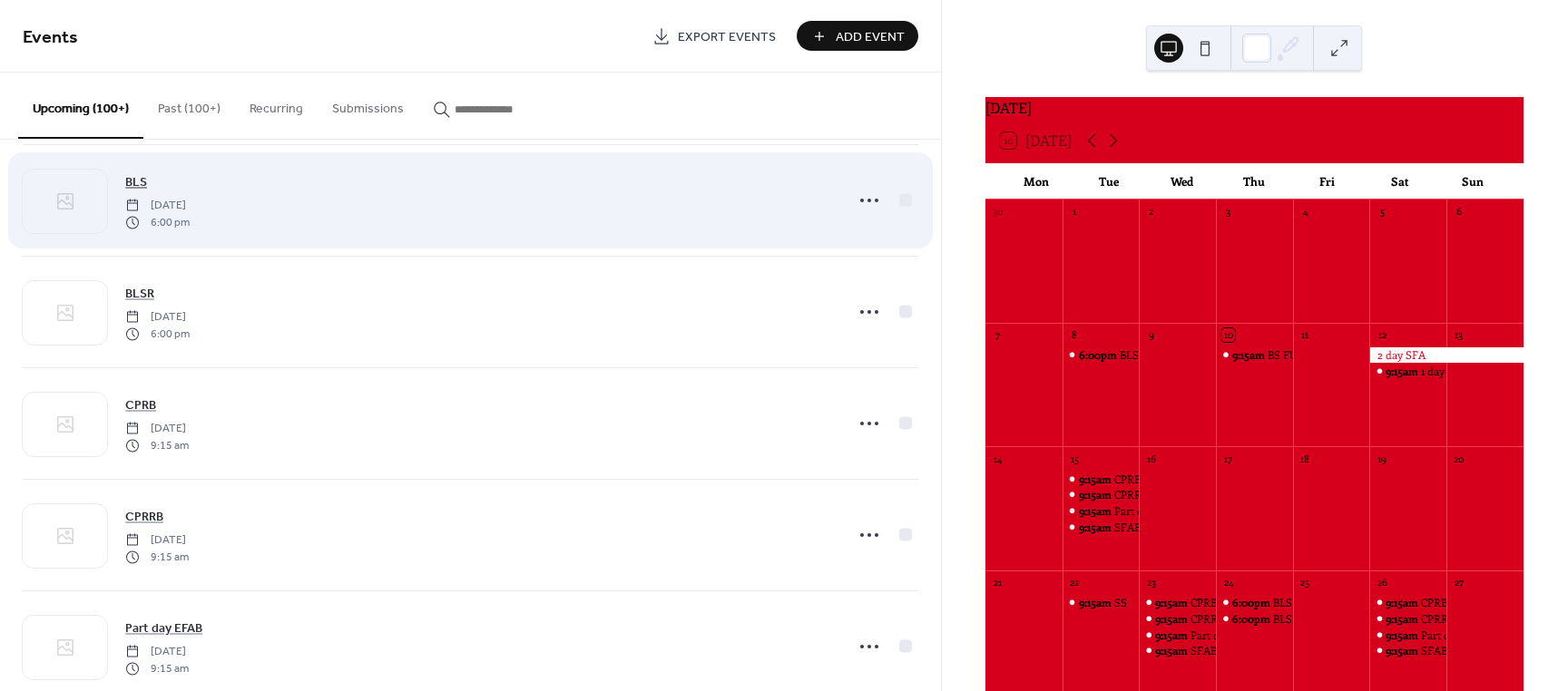 click on "BLS" at bounding box center [136, 182] 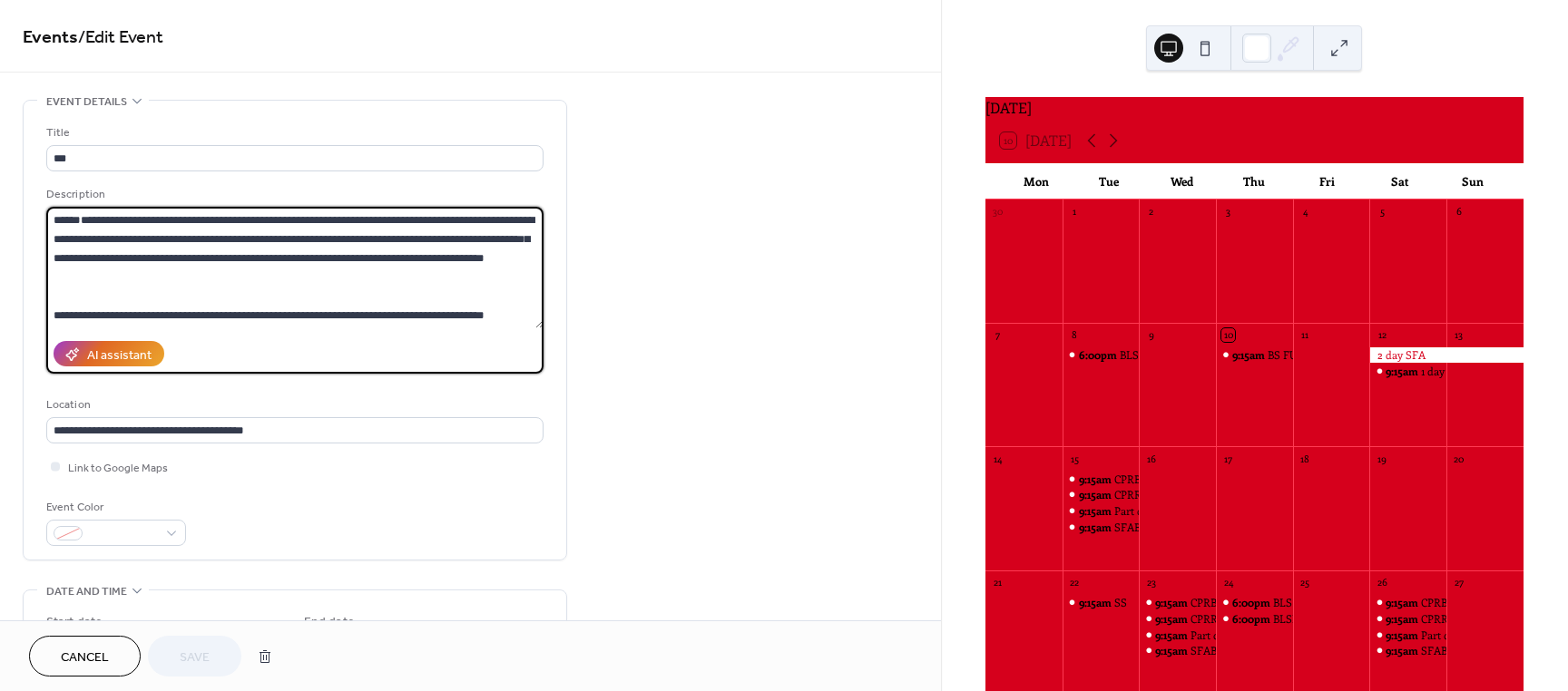 drag, startPoint x: 126, startPoint y: 278, endPoint x: 49, endPoint y: 209, distance: 103.39246 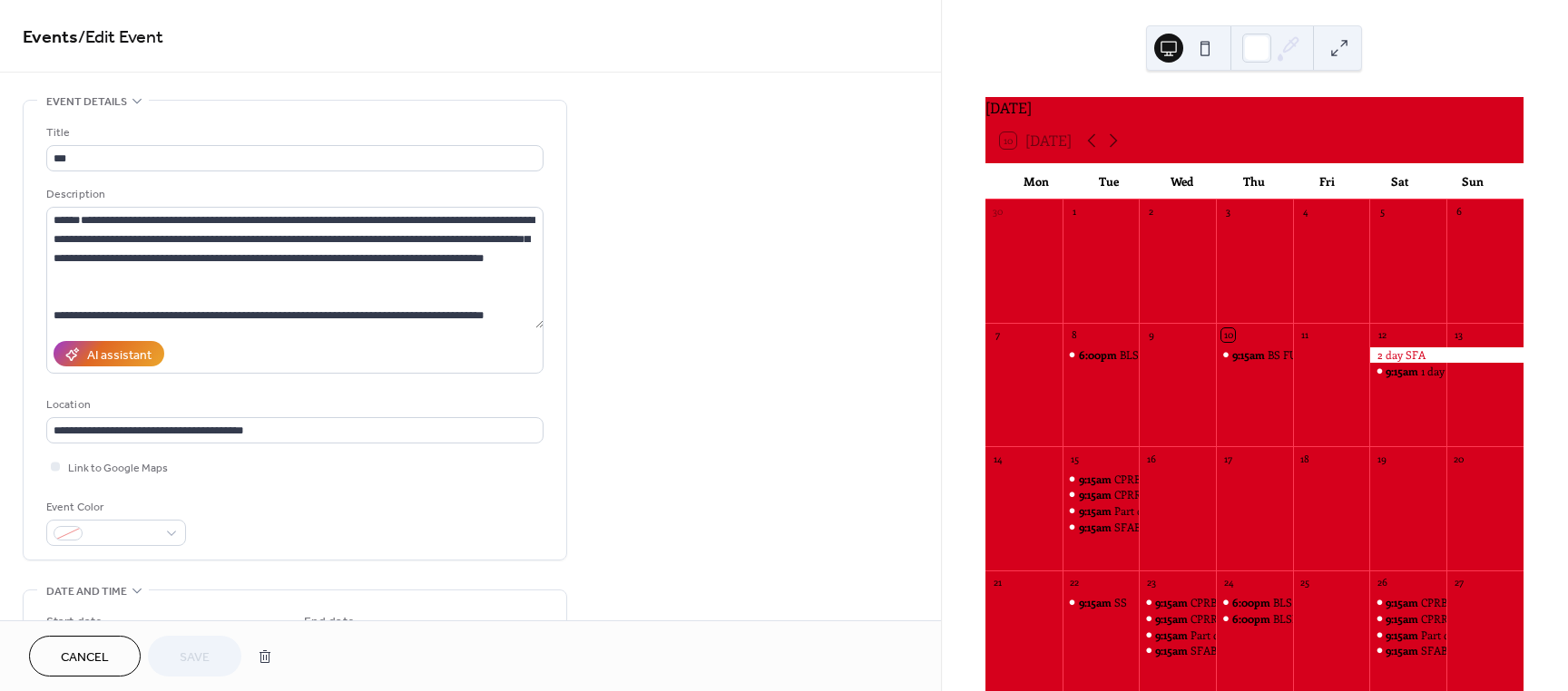 click on "Cancel" at bounding box center (84, 657) 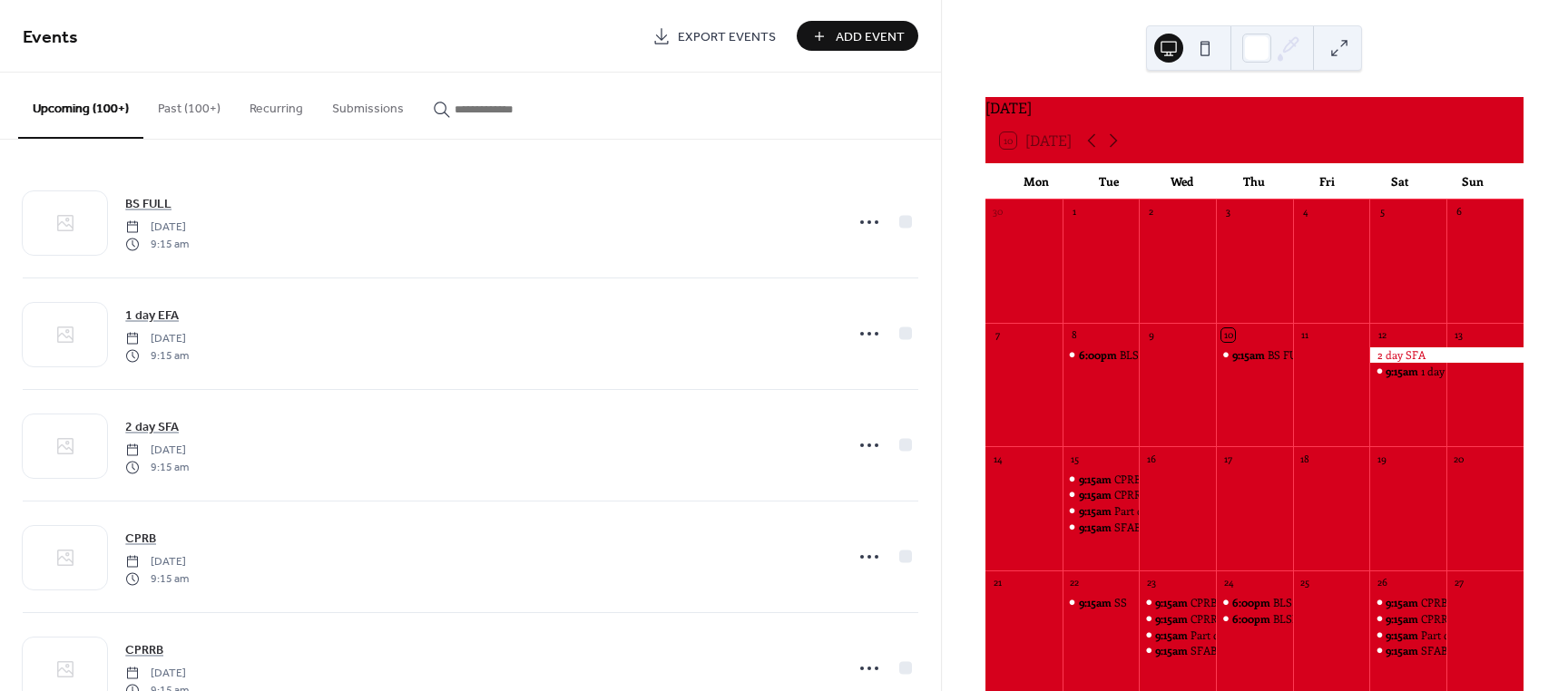 click on "Add Event" at bounding box center (870, 37) 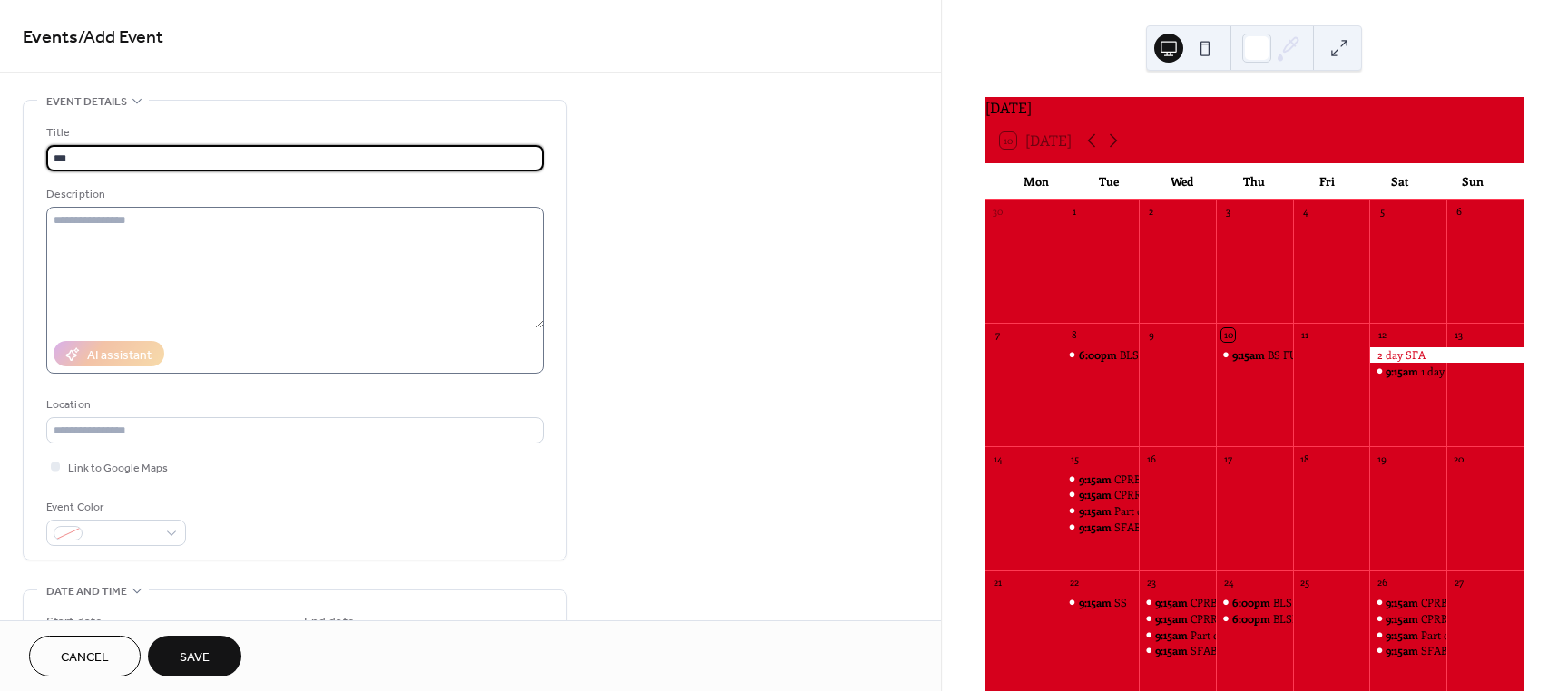 type on "***" 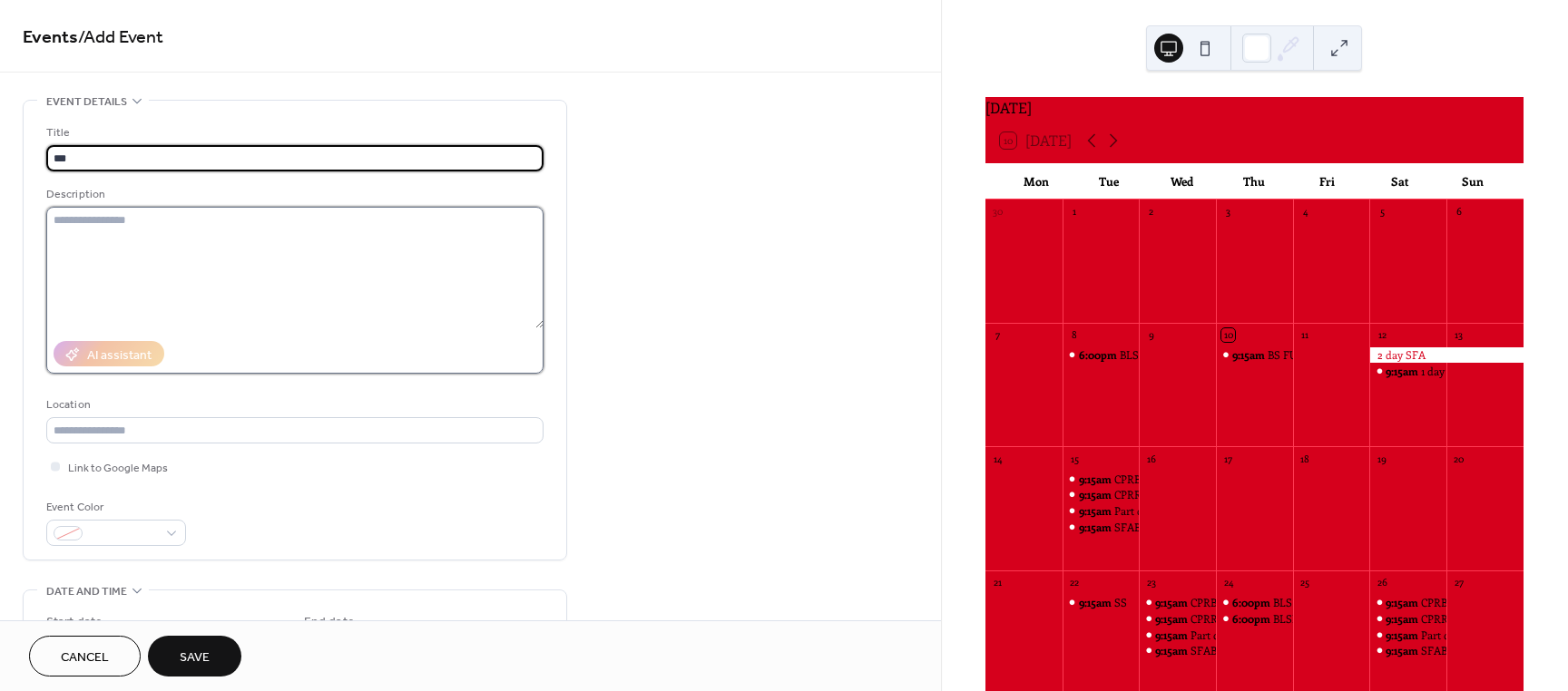 click at bounding box center (295, 268) 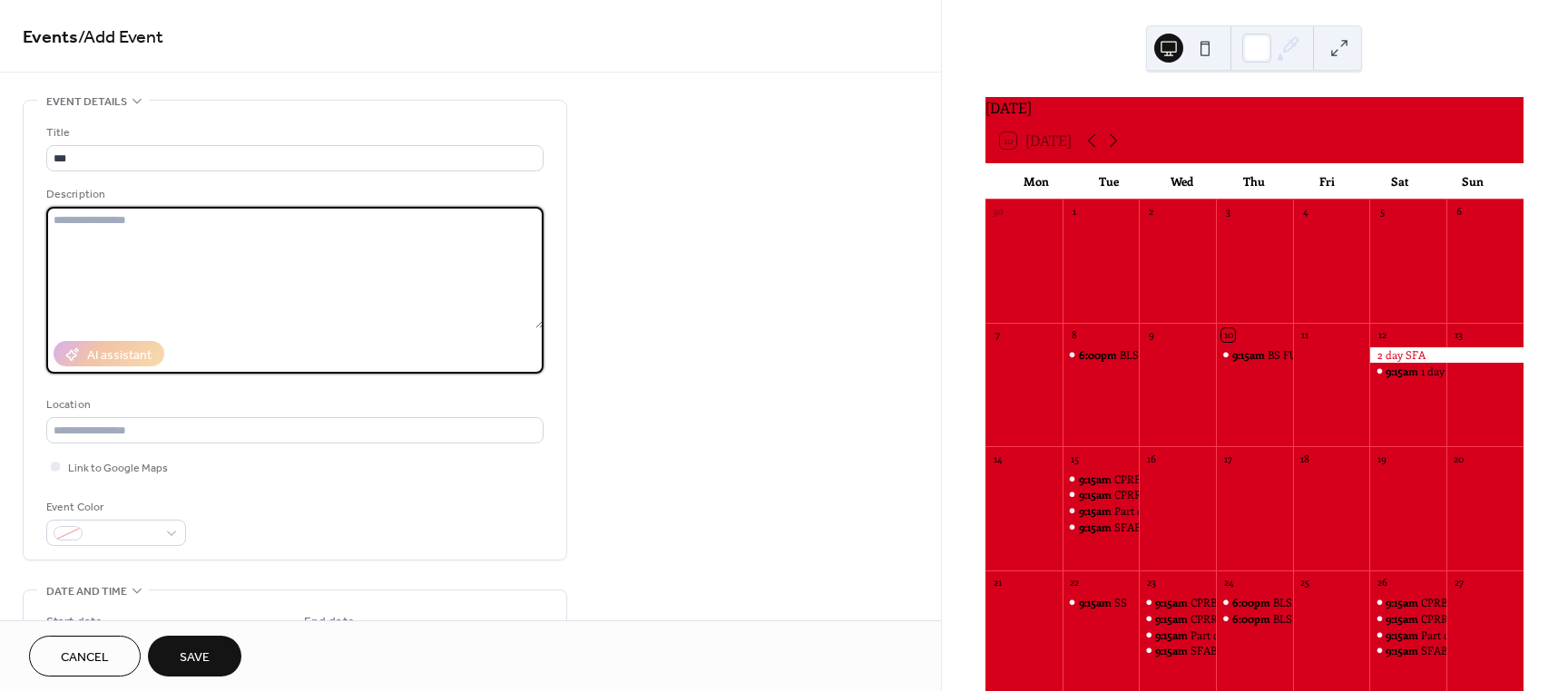 paste on "**********" 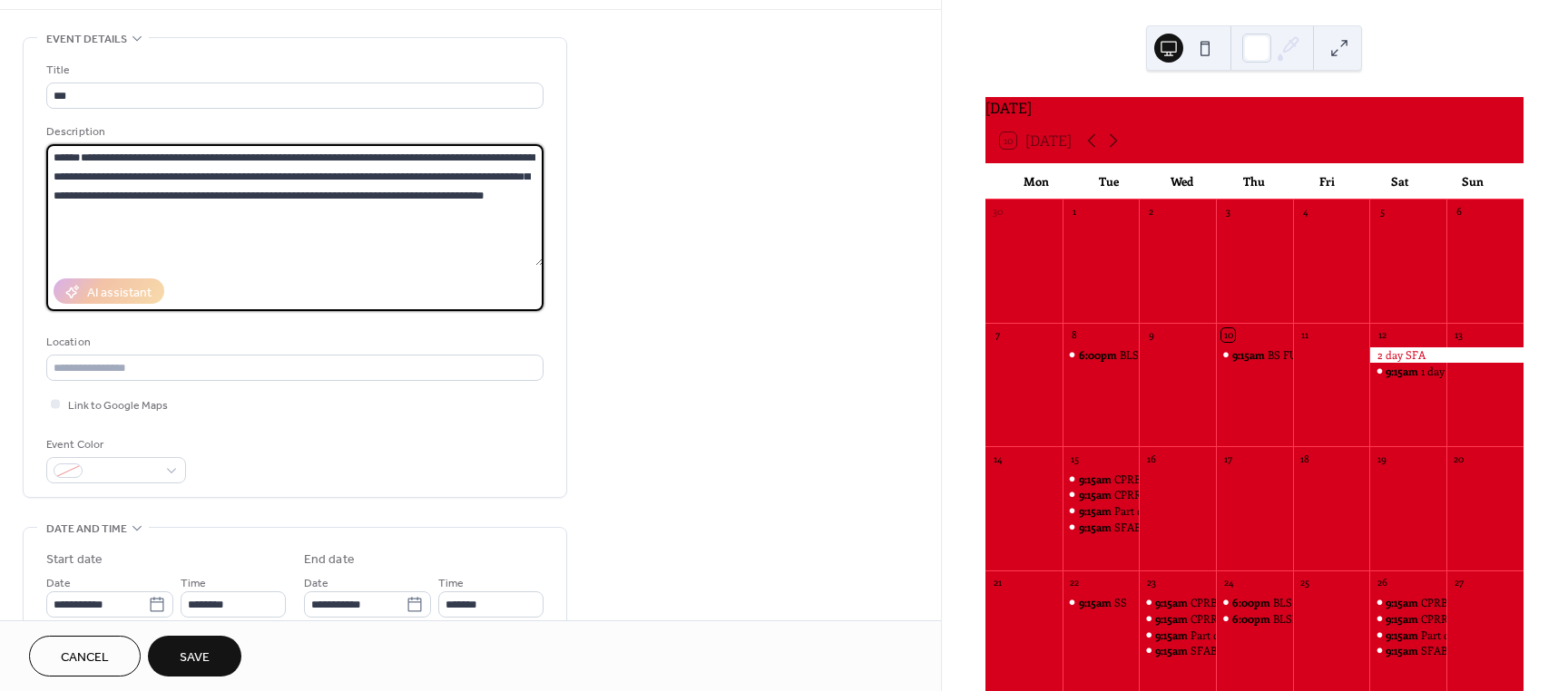 scroll, scrollTop: 363, scrollLeft: 0, axis: vertical 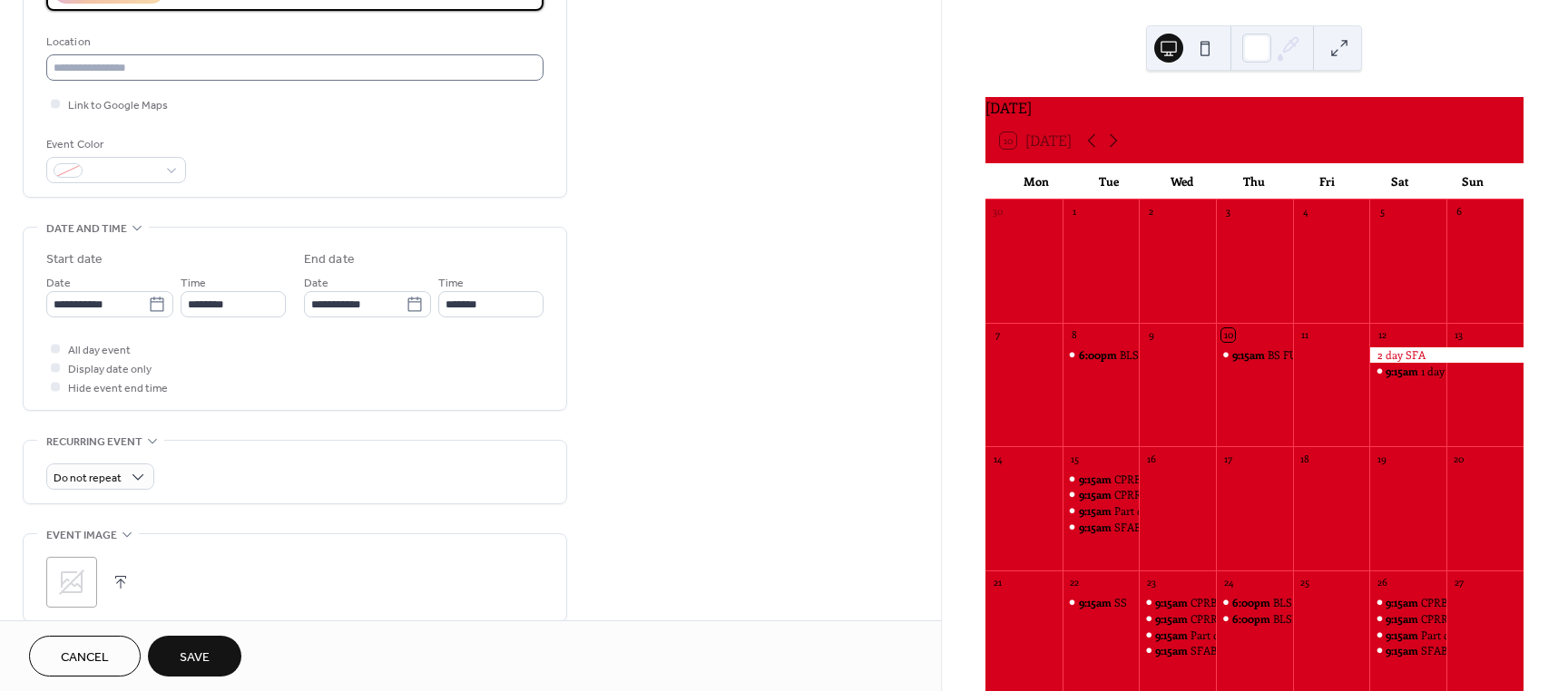 type on "**********" 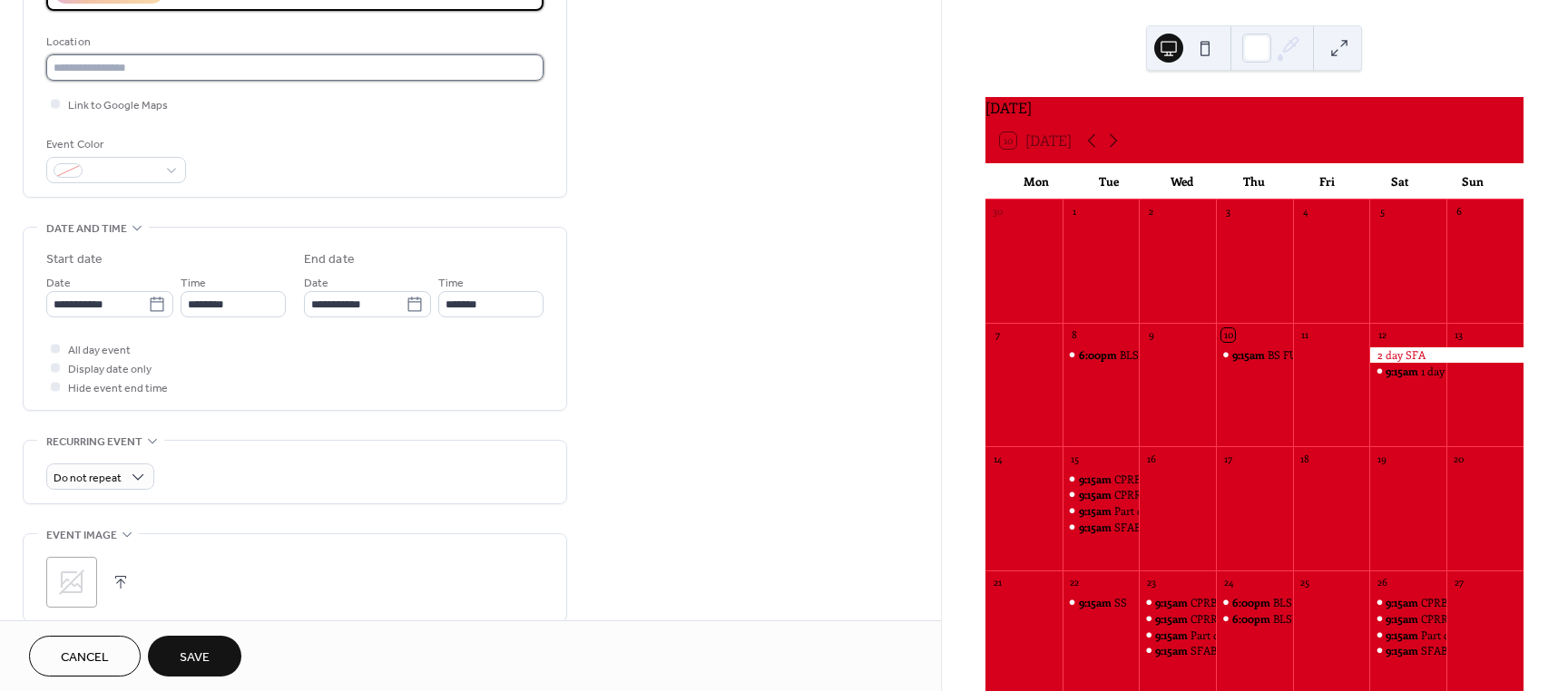 click at bounding box center [295, 67] 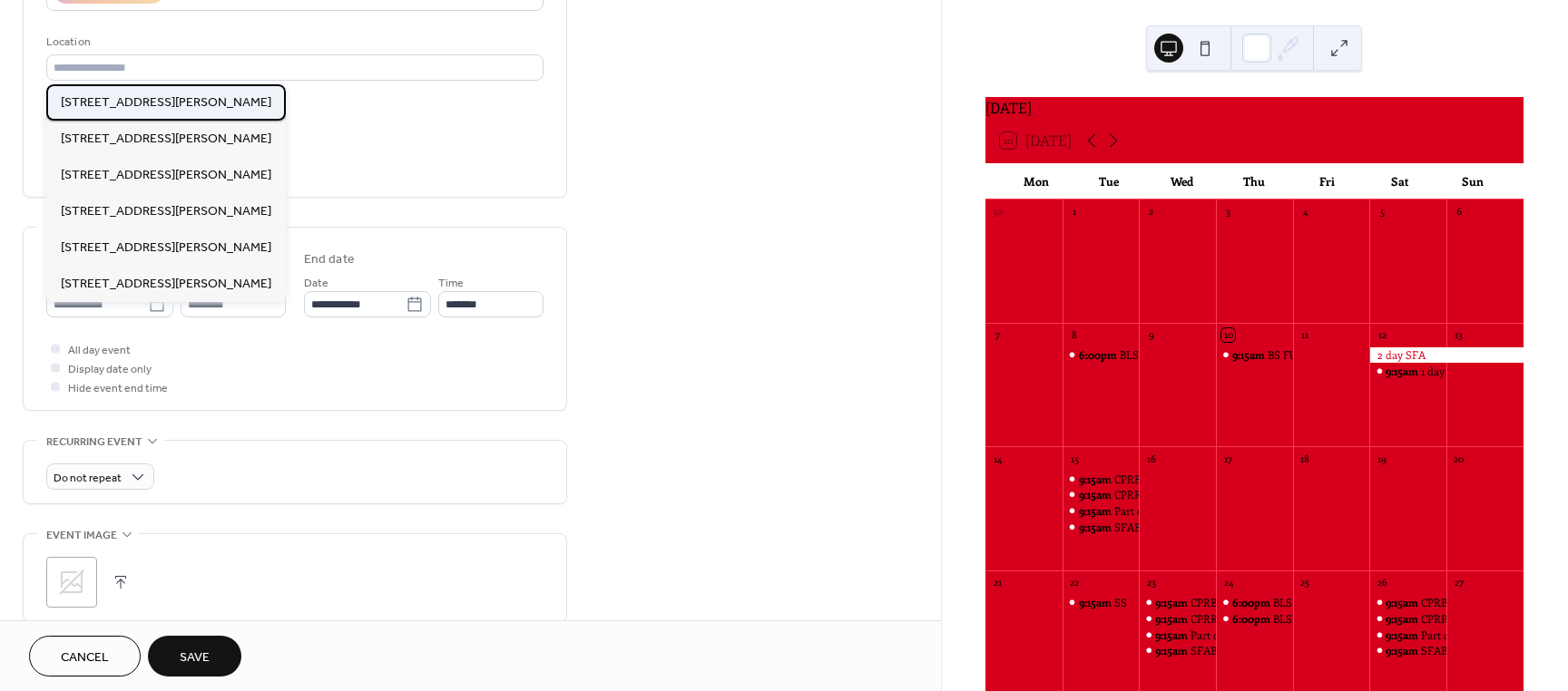 click on "[STREET_ADDRESS][PERSON_NAME]" at bounding box center [166, 102] 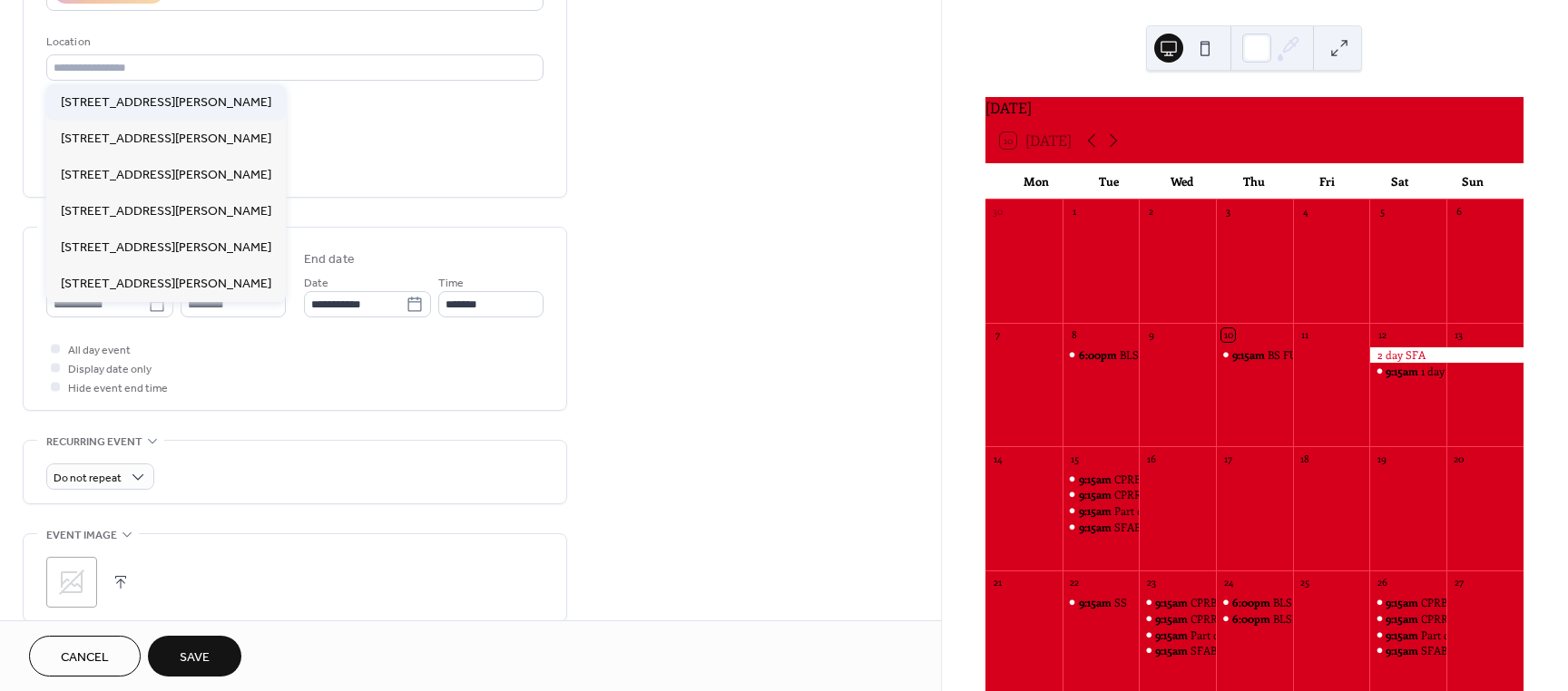 type on "**********" 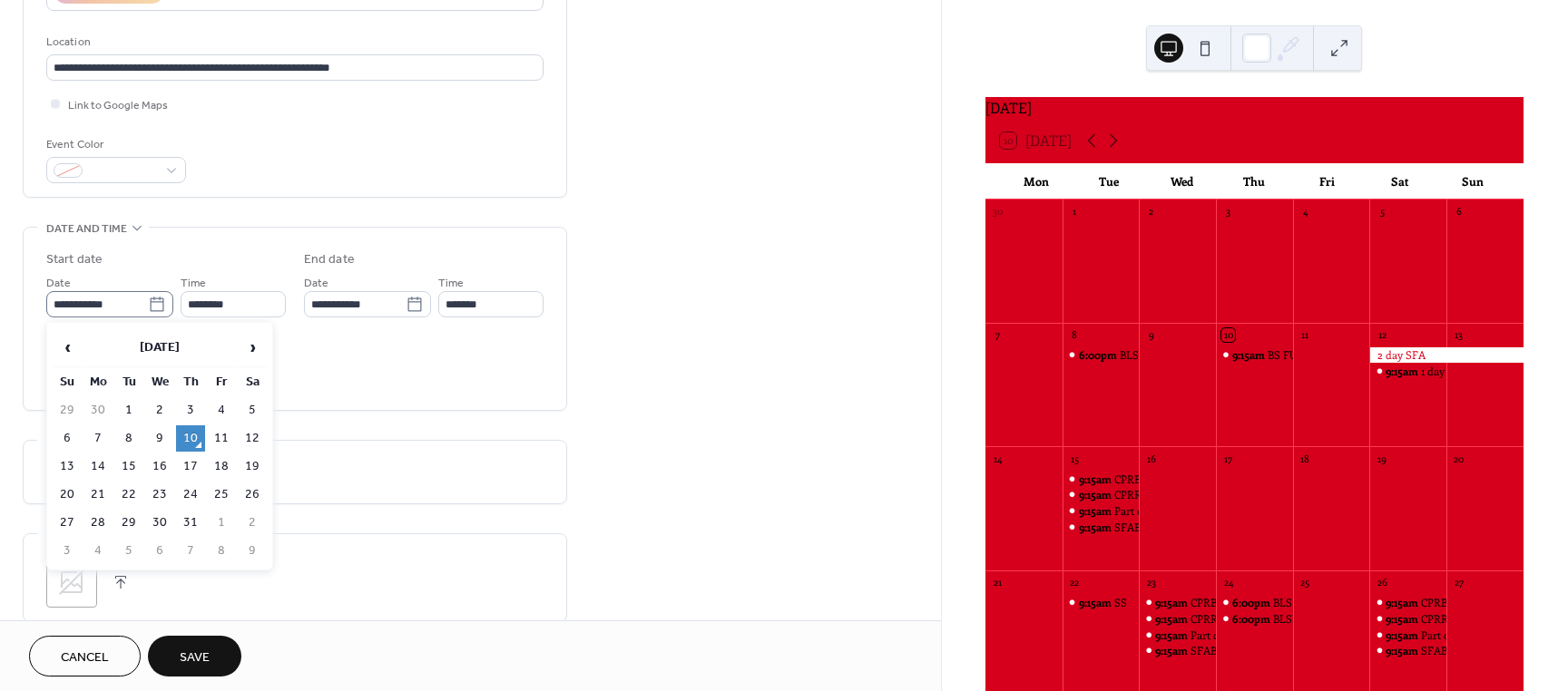 click 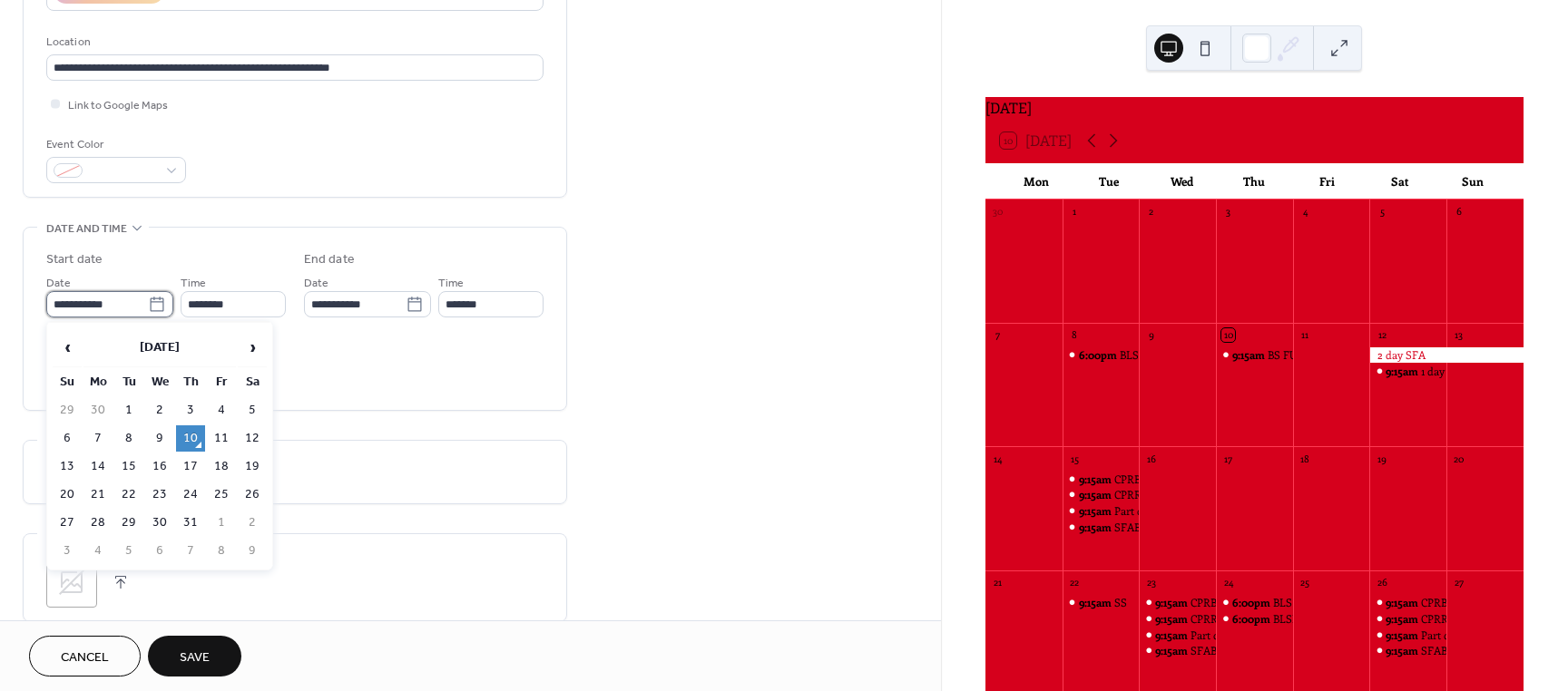 click on "**********" at bounding box center (97, 304) 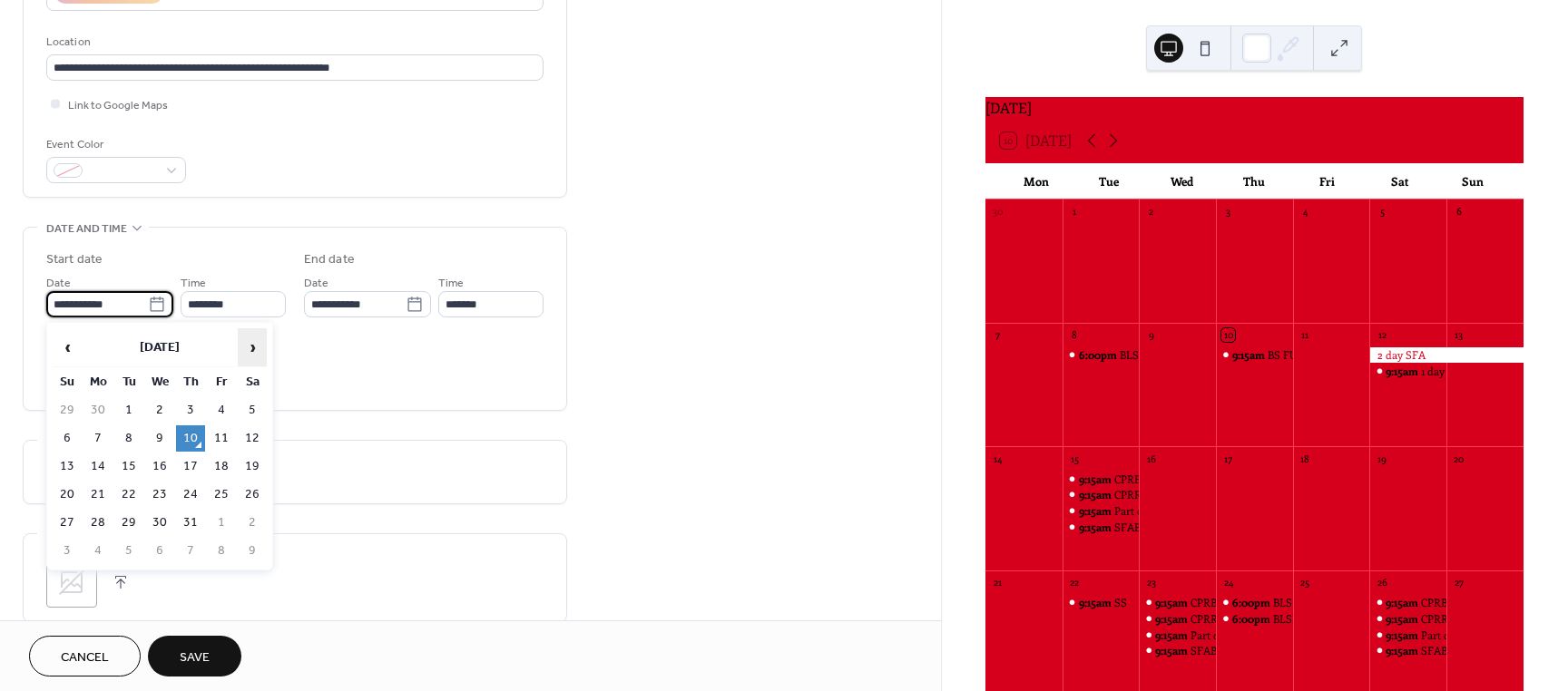 click on "›" at bounding box center [252, 347] 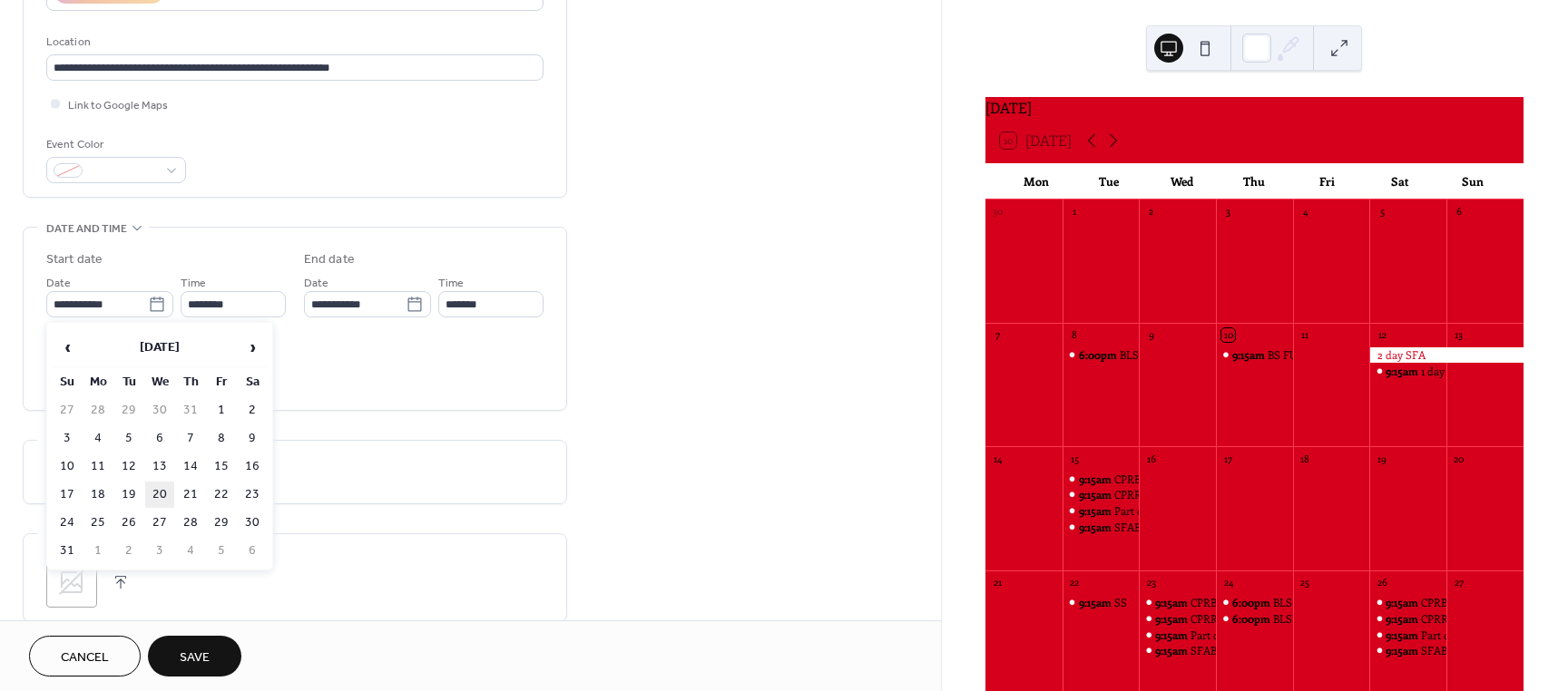 click on "20" at bounding box center (160, 494) 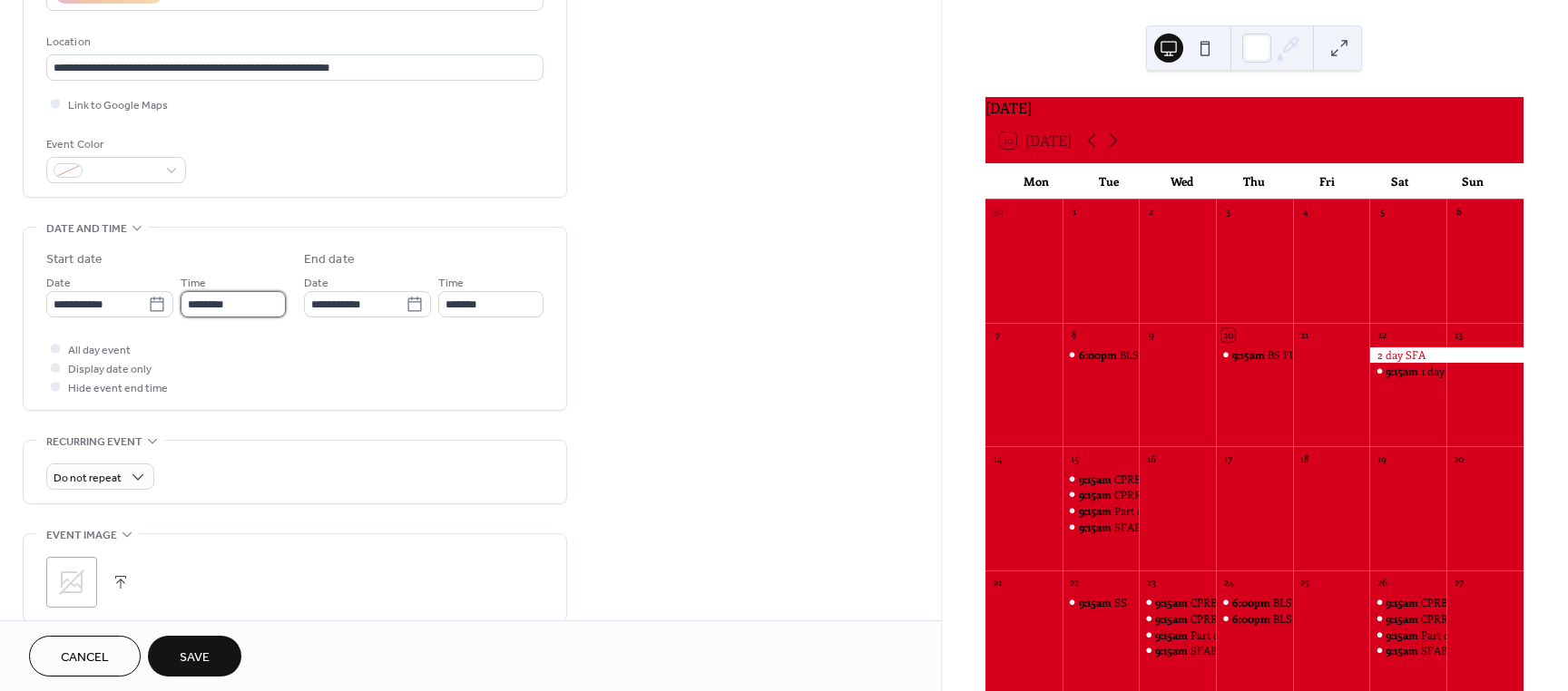 click on "********" at bounding box center (233, 304) 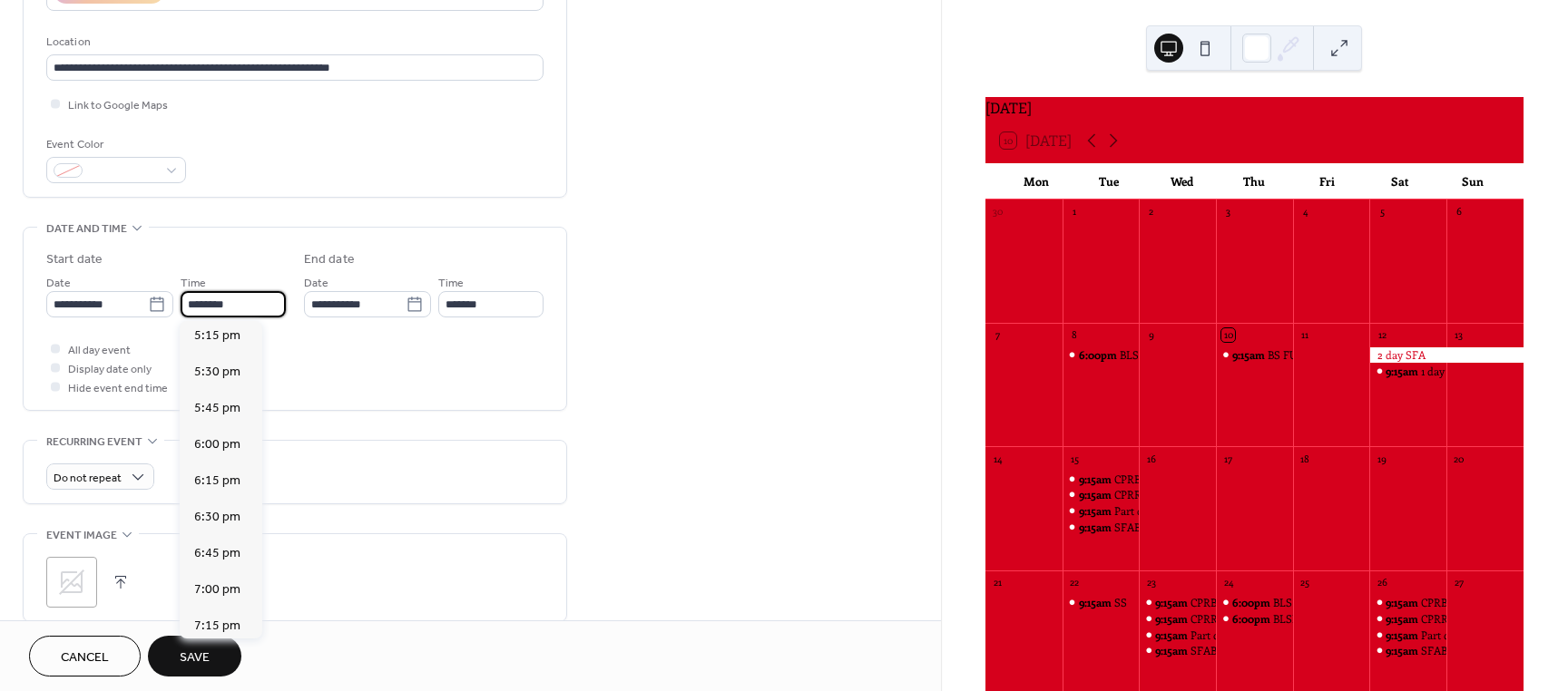 scroll, scrollTop: 2510, scrollLeft: 0, axis: vertical 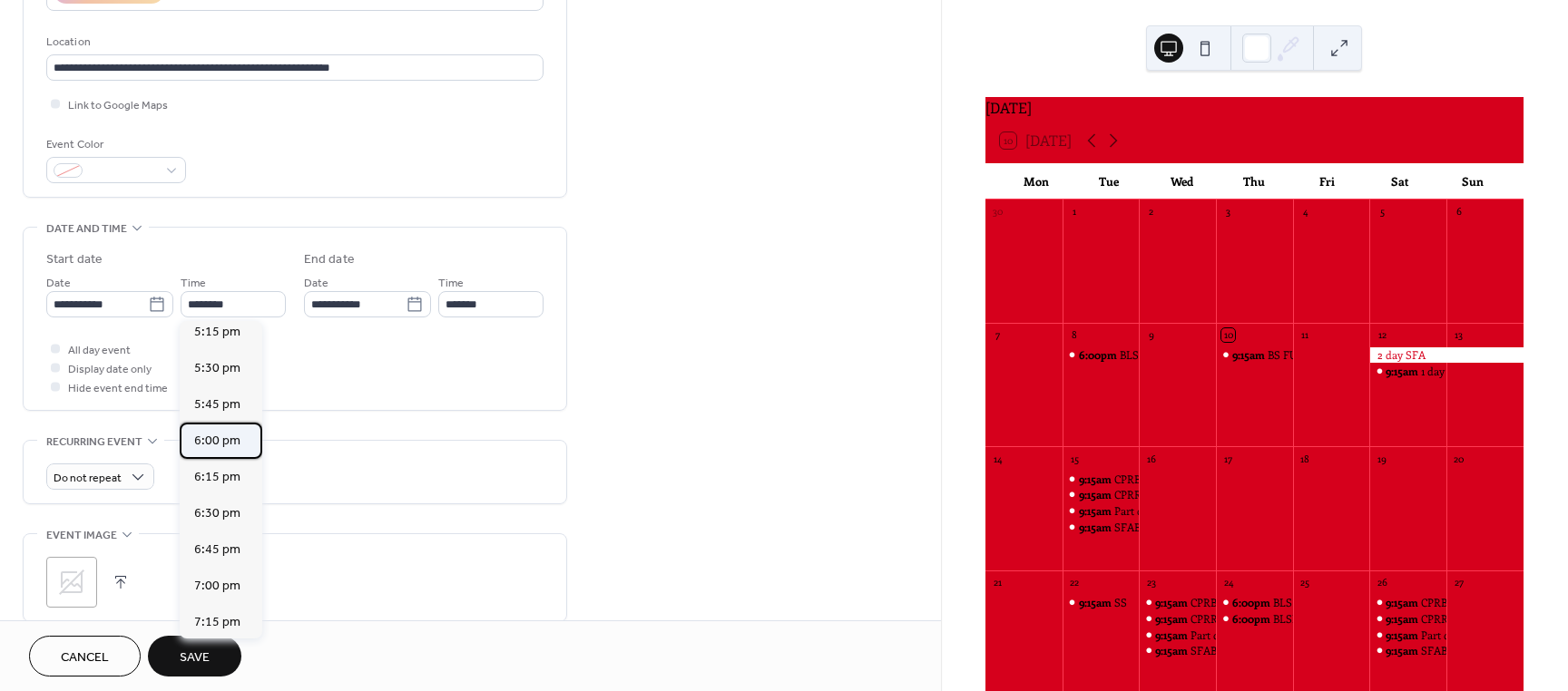 click on "6:00 pm" at bounding box center [217, 441] 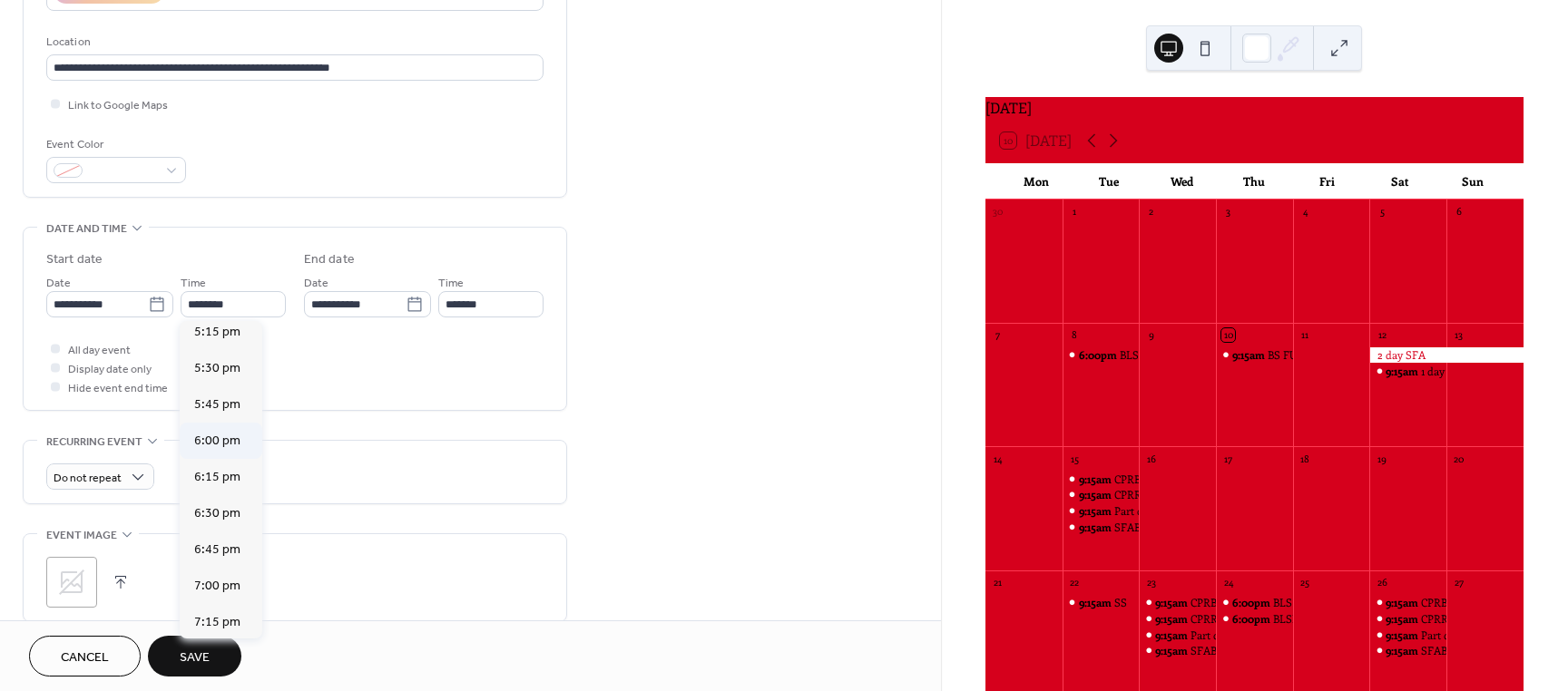 type on "*******" 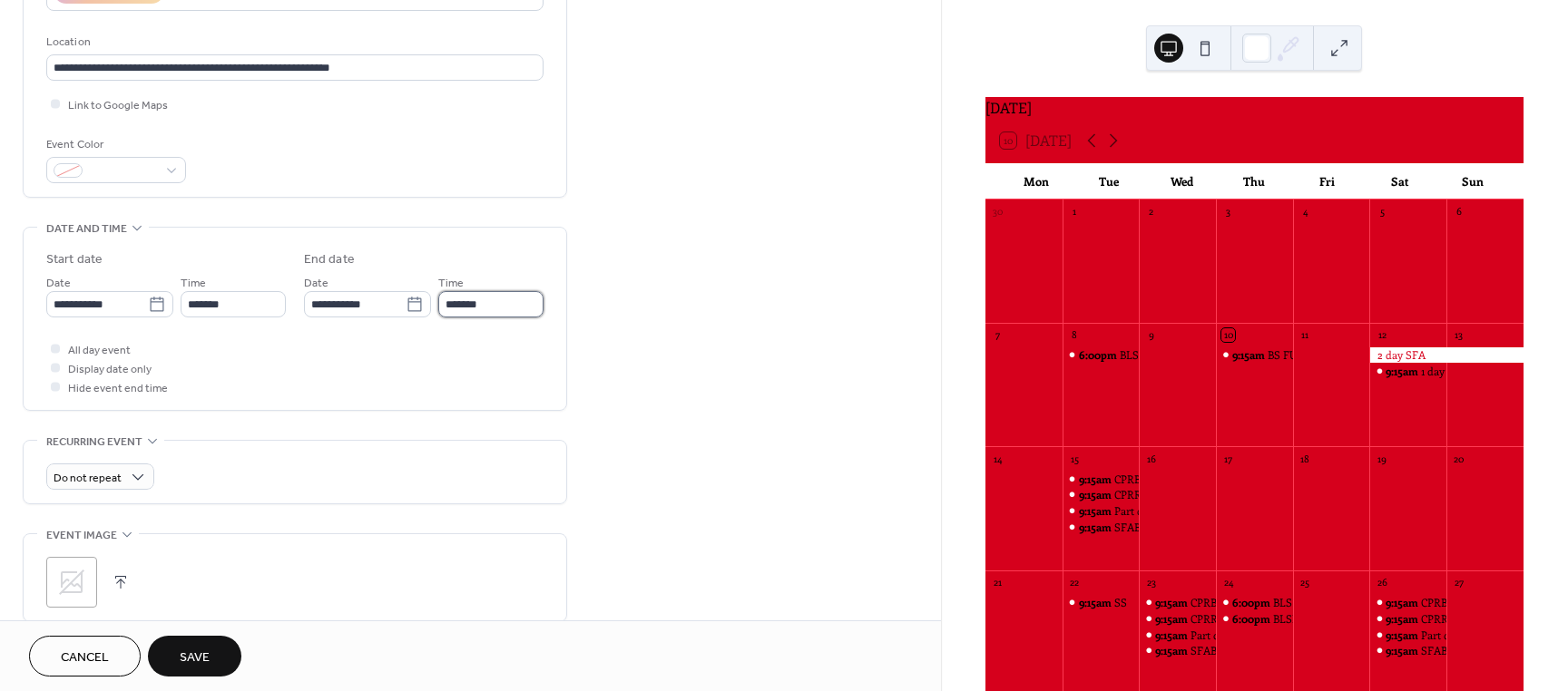 click on "*******" at bounding box center [491, 304] 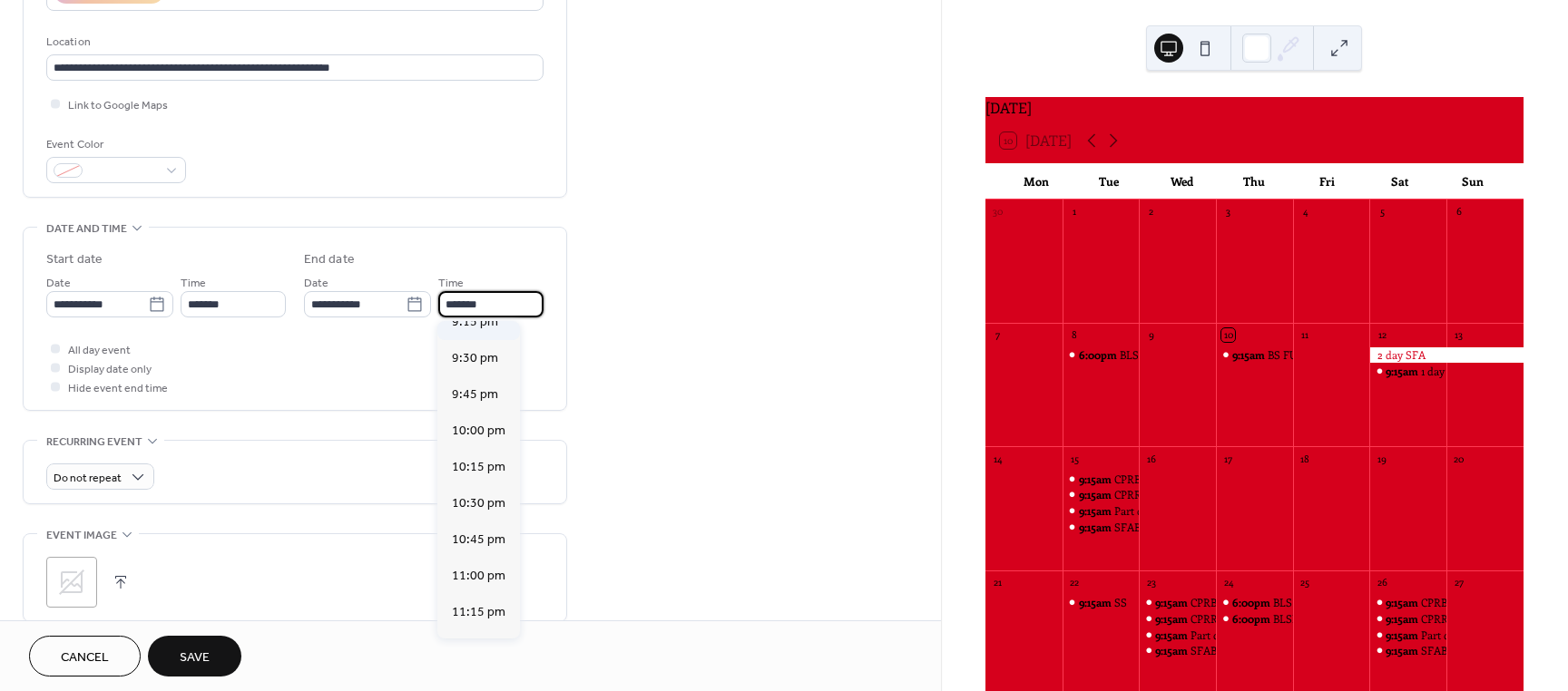scroll, scrollTop: 453, scrollLeft: 0, axis: vertical 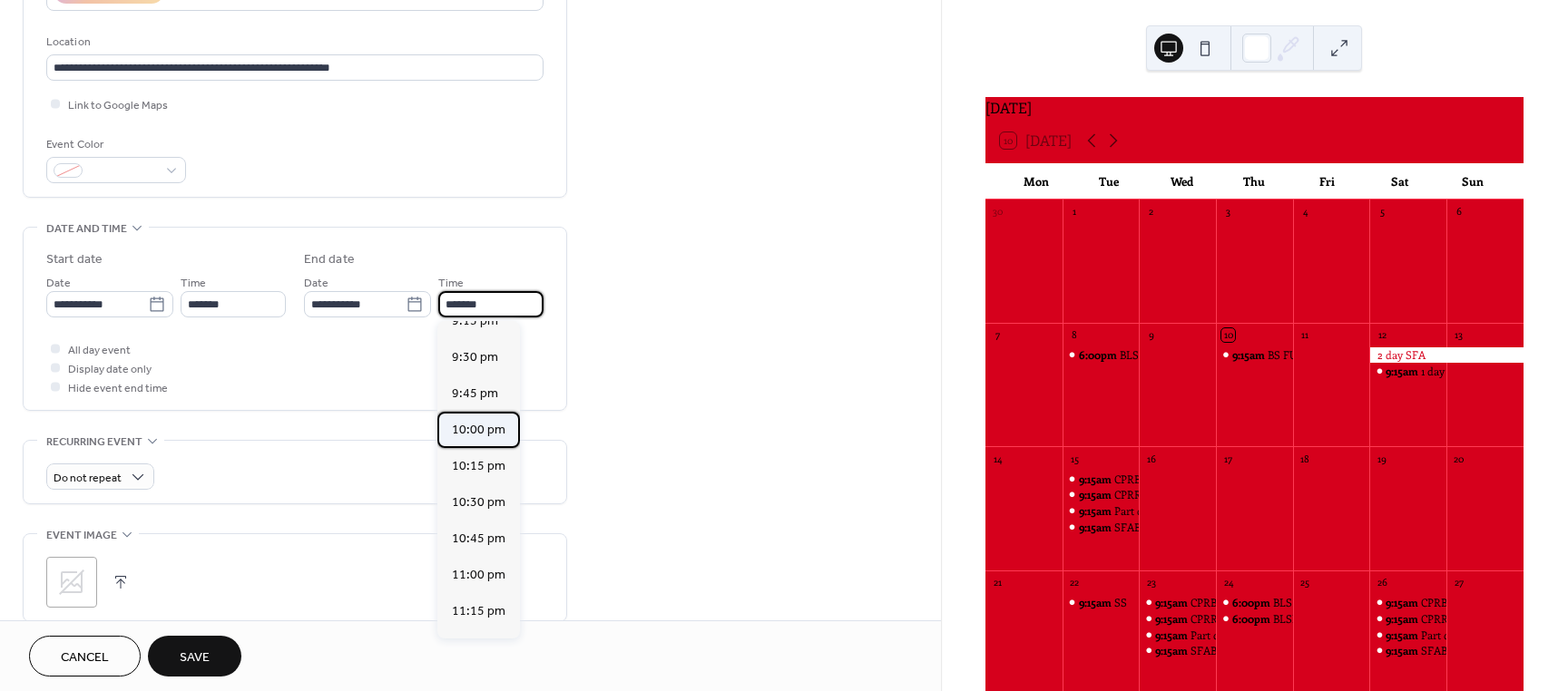 click on "10:00 pm" at bounding box center [478, 430] 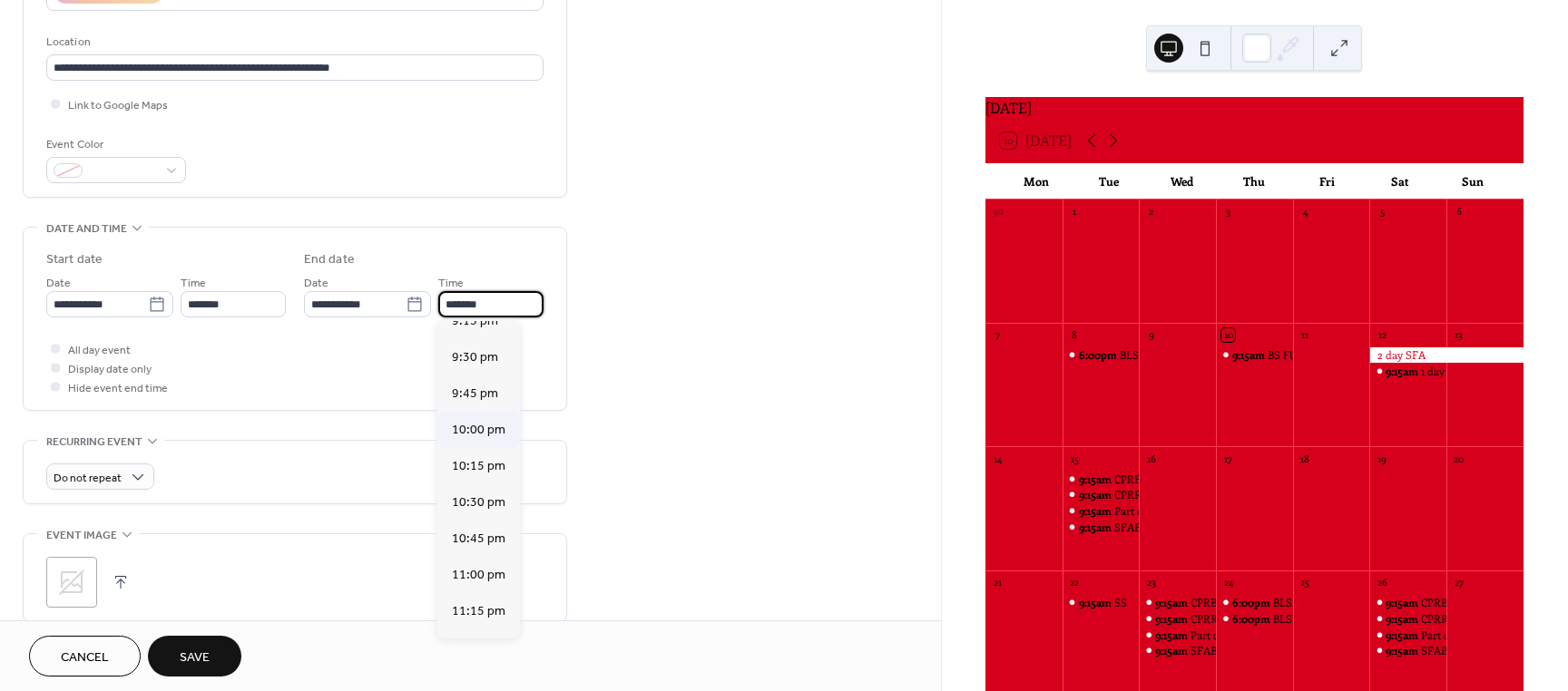 type on "********" 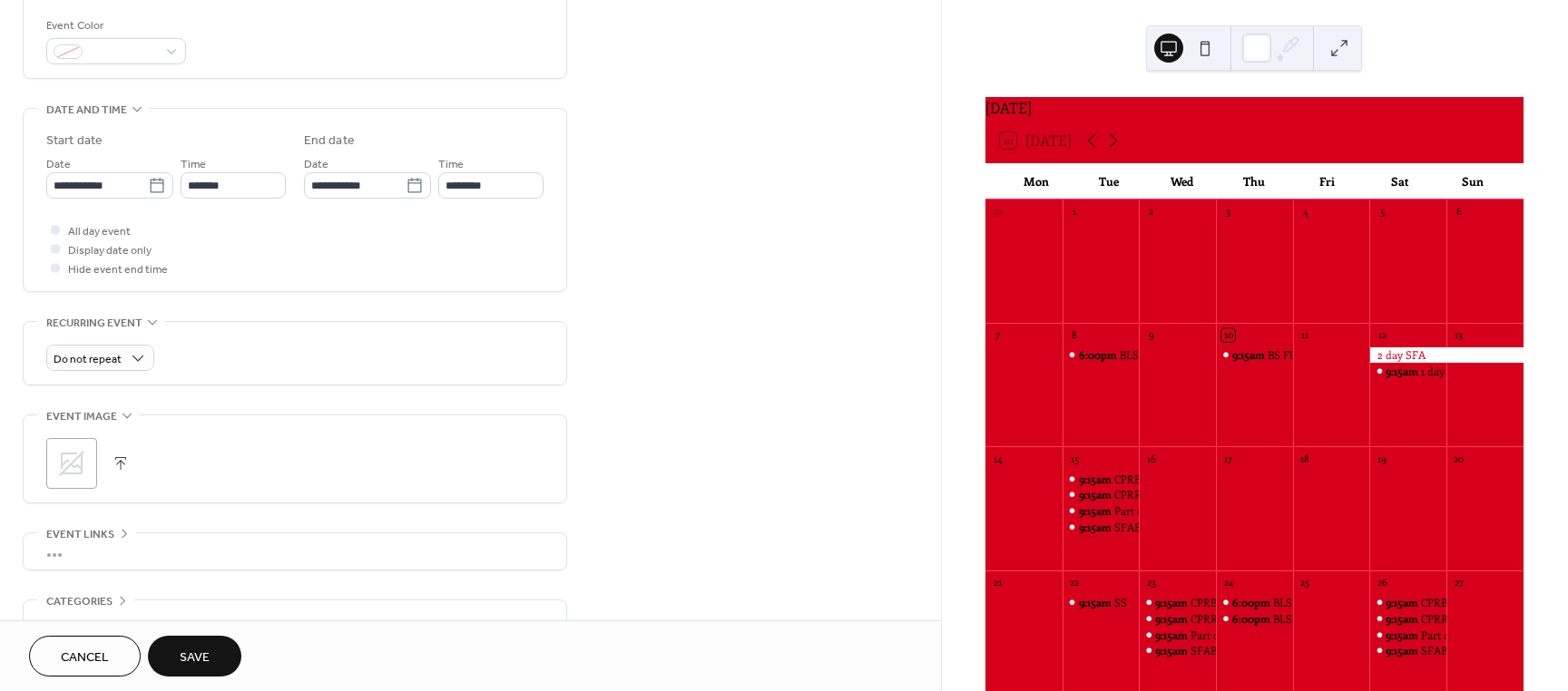 scroll, scrollTop: 544, scrollLeft: 0, axis: vertical 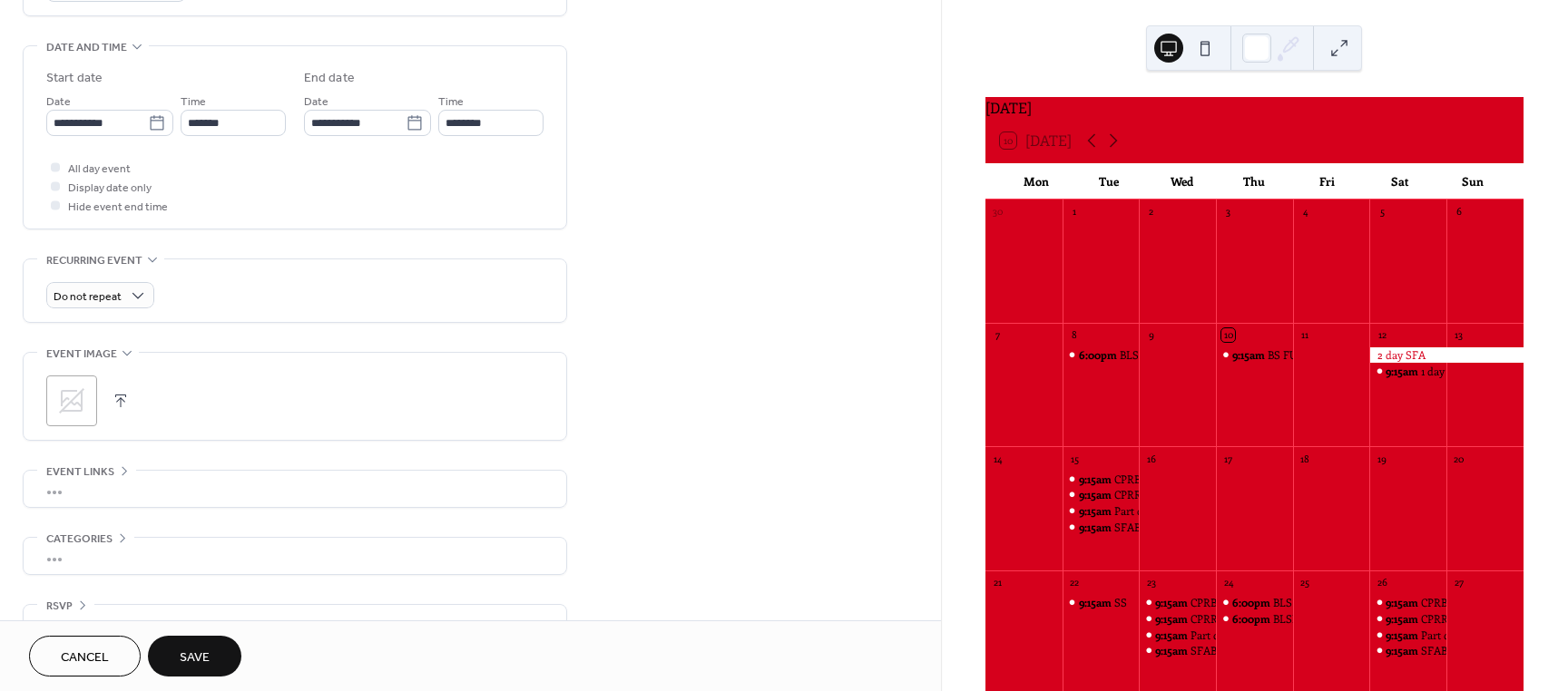 click on "Save" at bounding box center (194, 656) 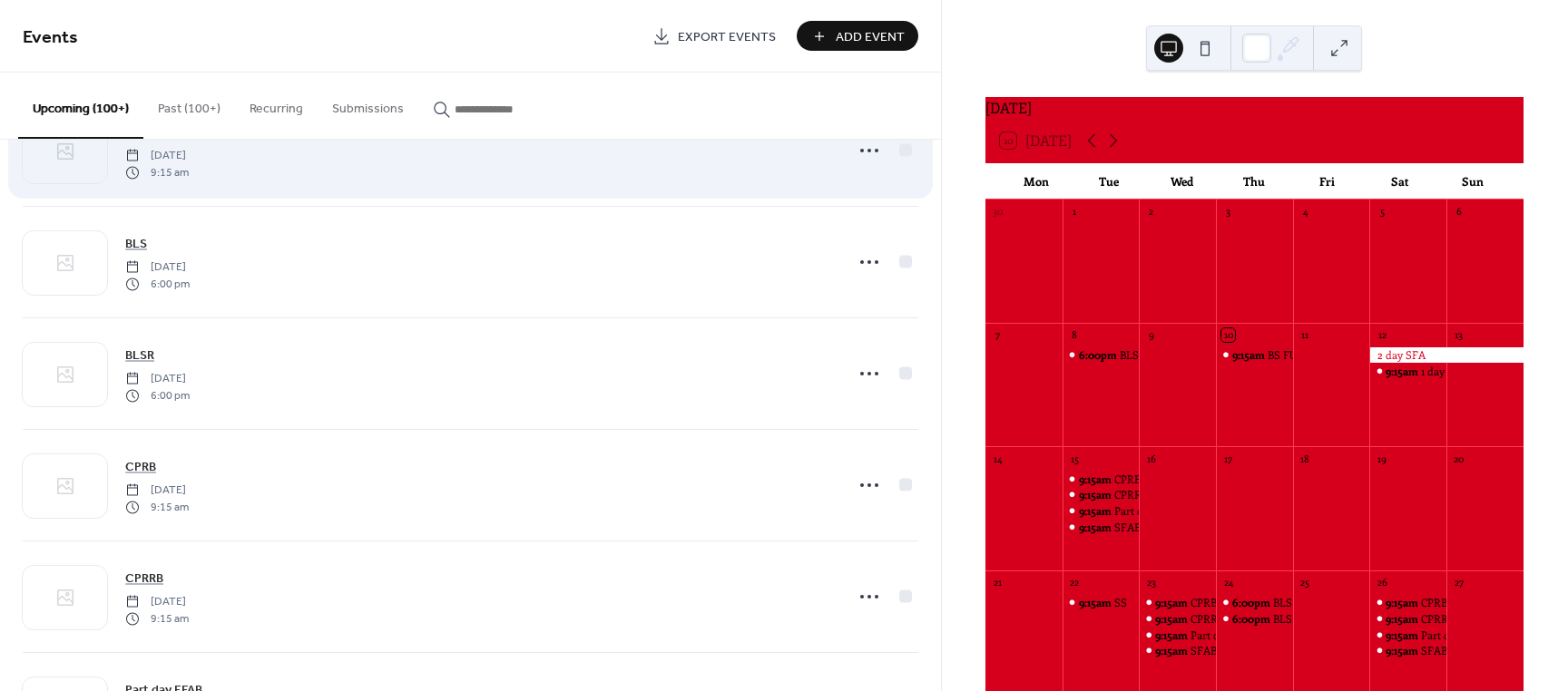 scroll, scrollTop: 1360, scrollLeft: 0, axis: vertical 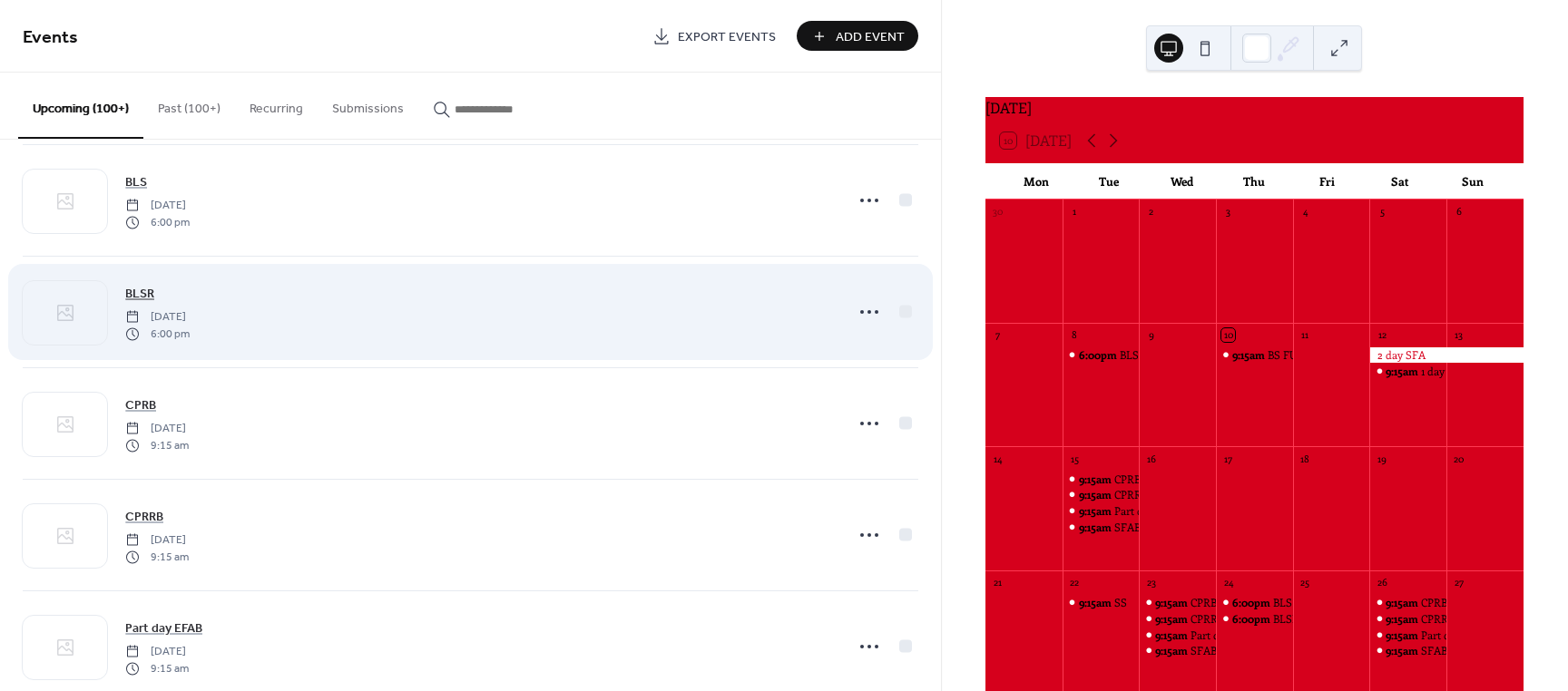 click on "BLSR" at bounding box center (140, 294) 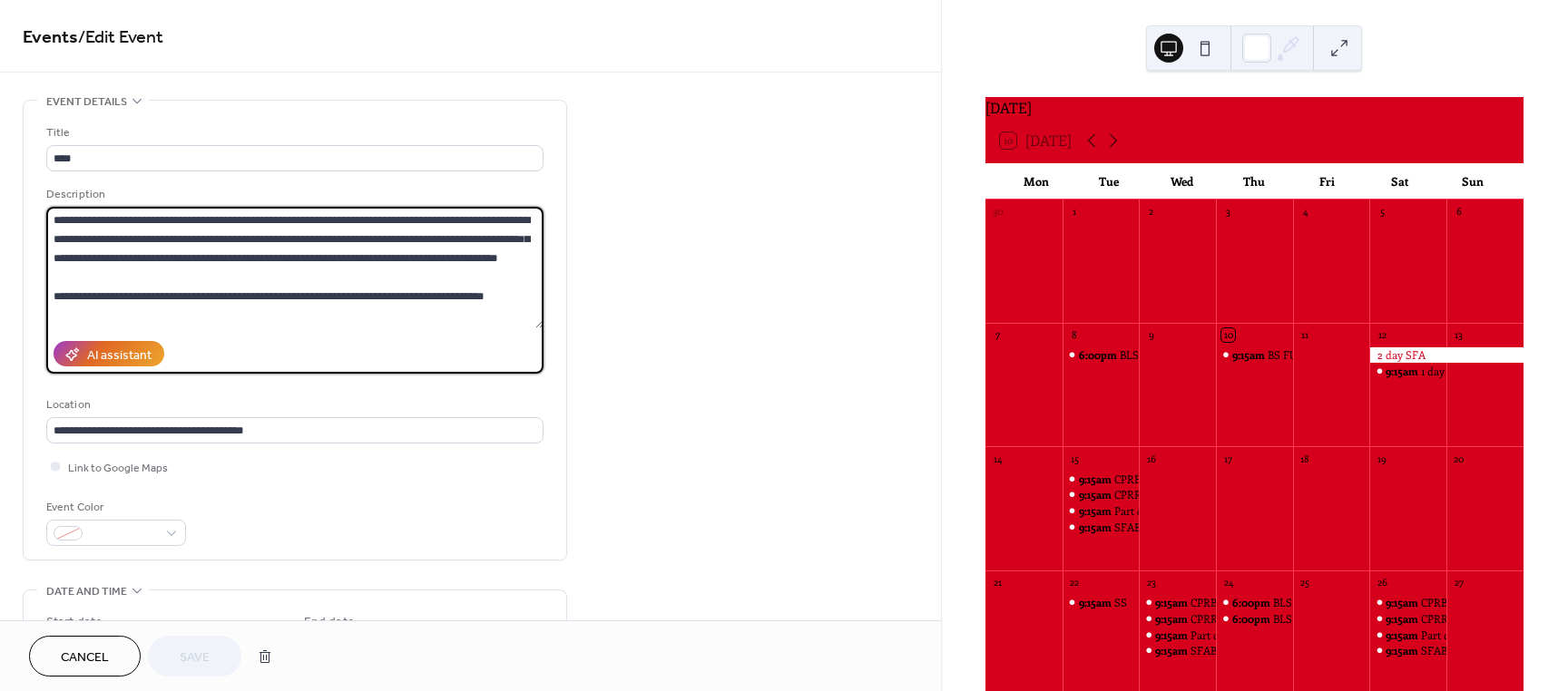 scroll, scrollTop: 133, scrollLeft: 0, axis: vertical 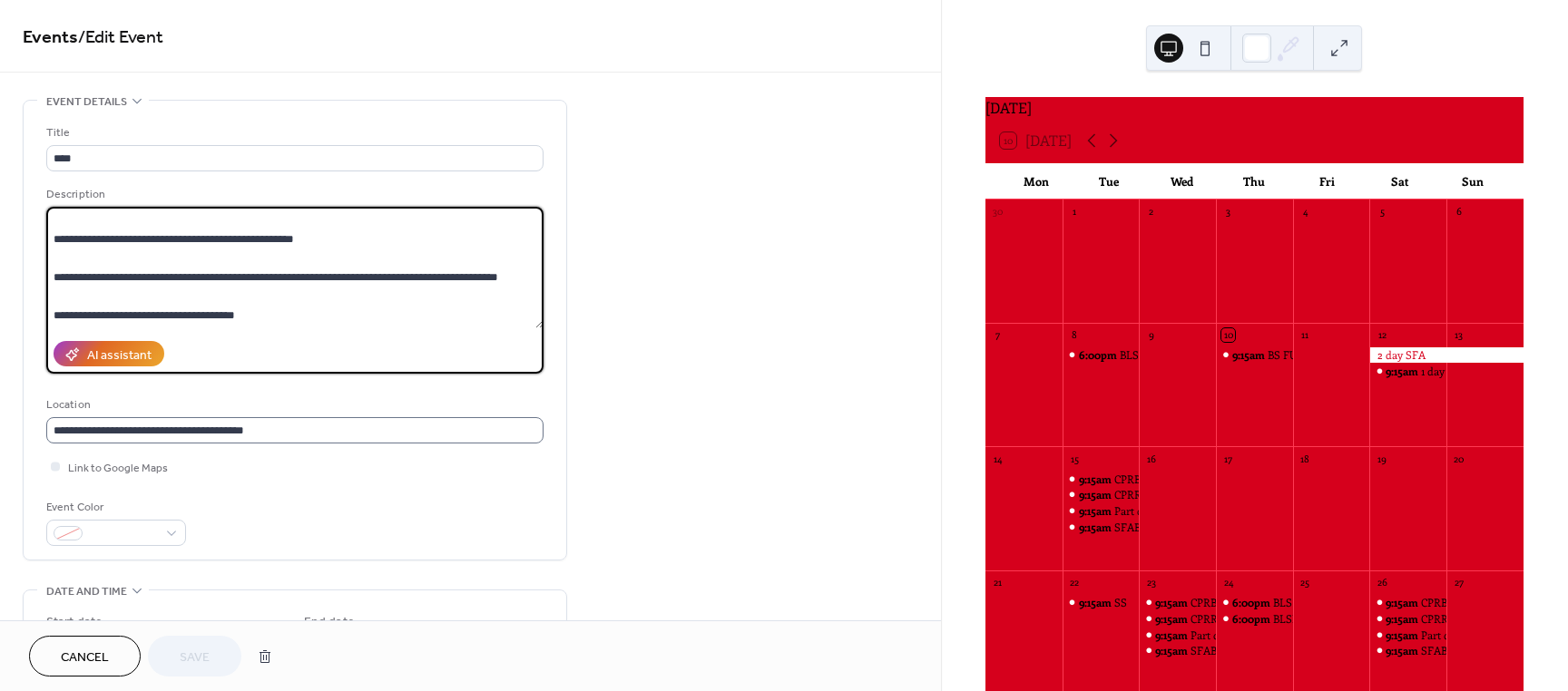 drag, startPoint x: 55, startPoint y: 220, endPoint x: 517, endPoint y: 442, distance: 512.57 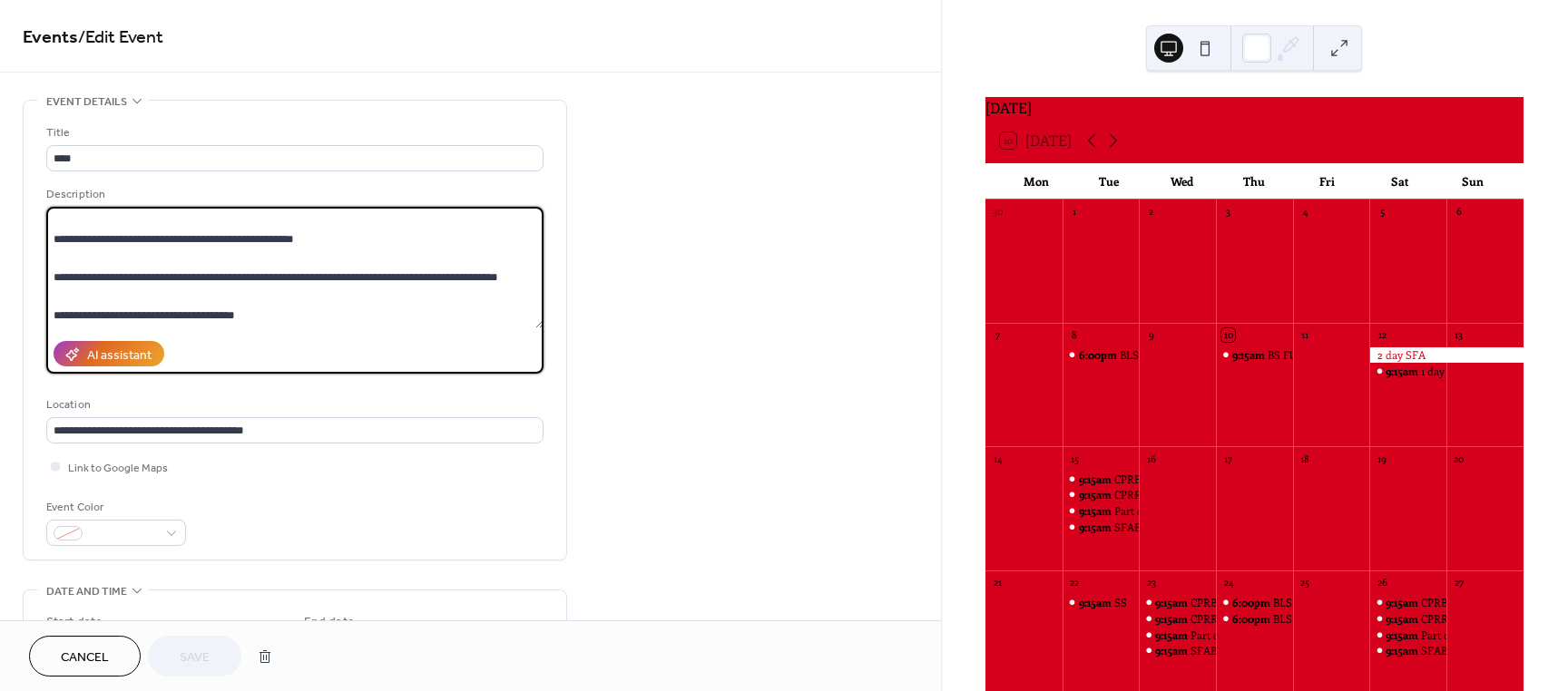 click on "Cancel" at bounding box center [84, 656] 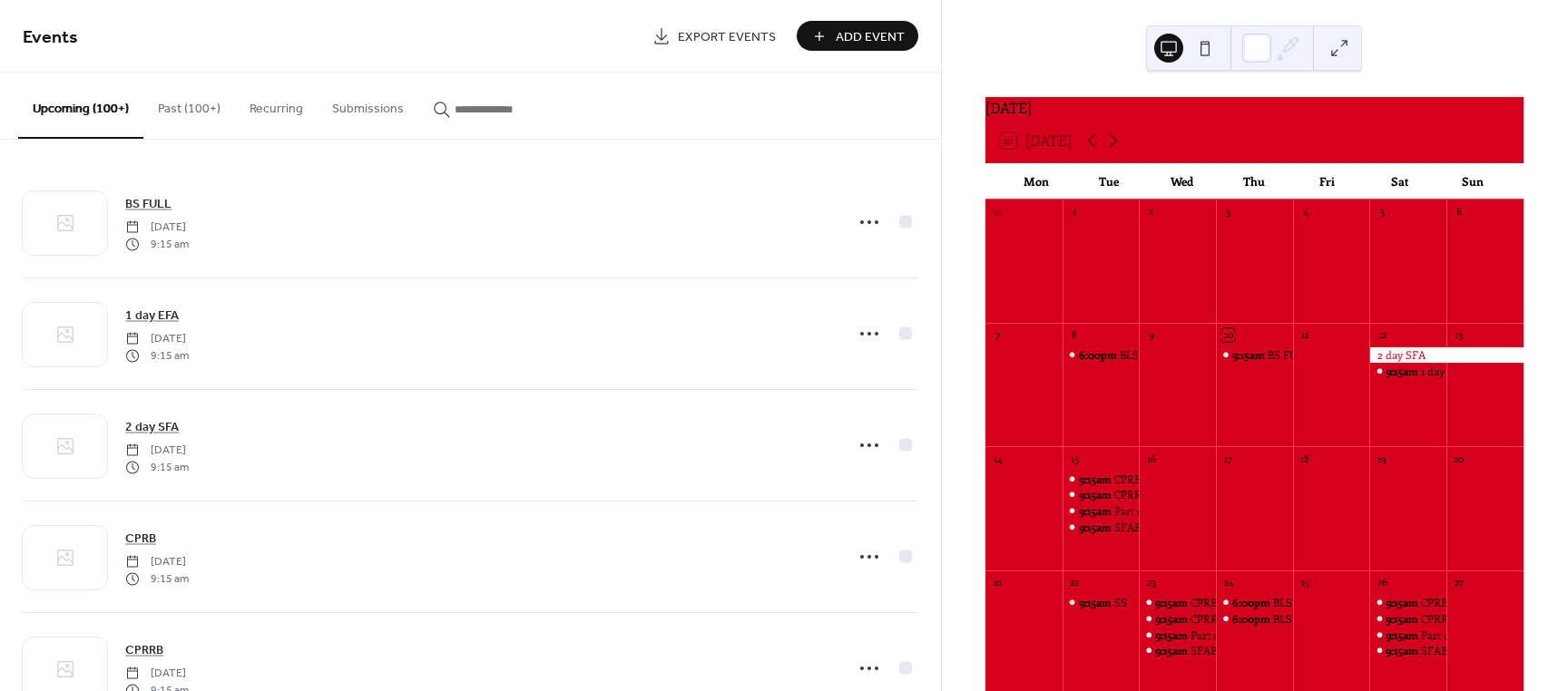 click on "Add Event" at bounding box center [858, 35] 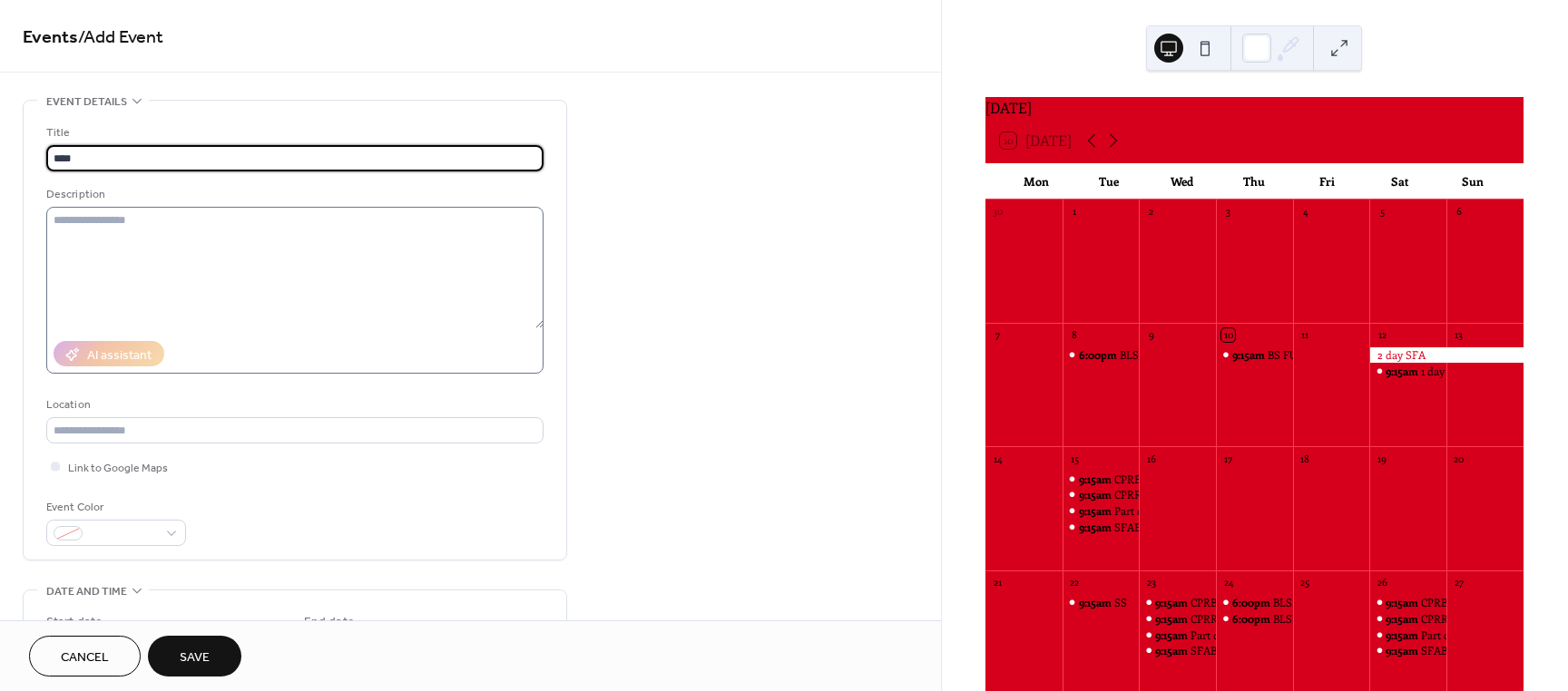 type on "****" 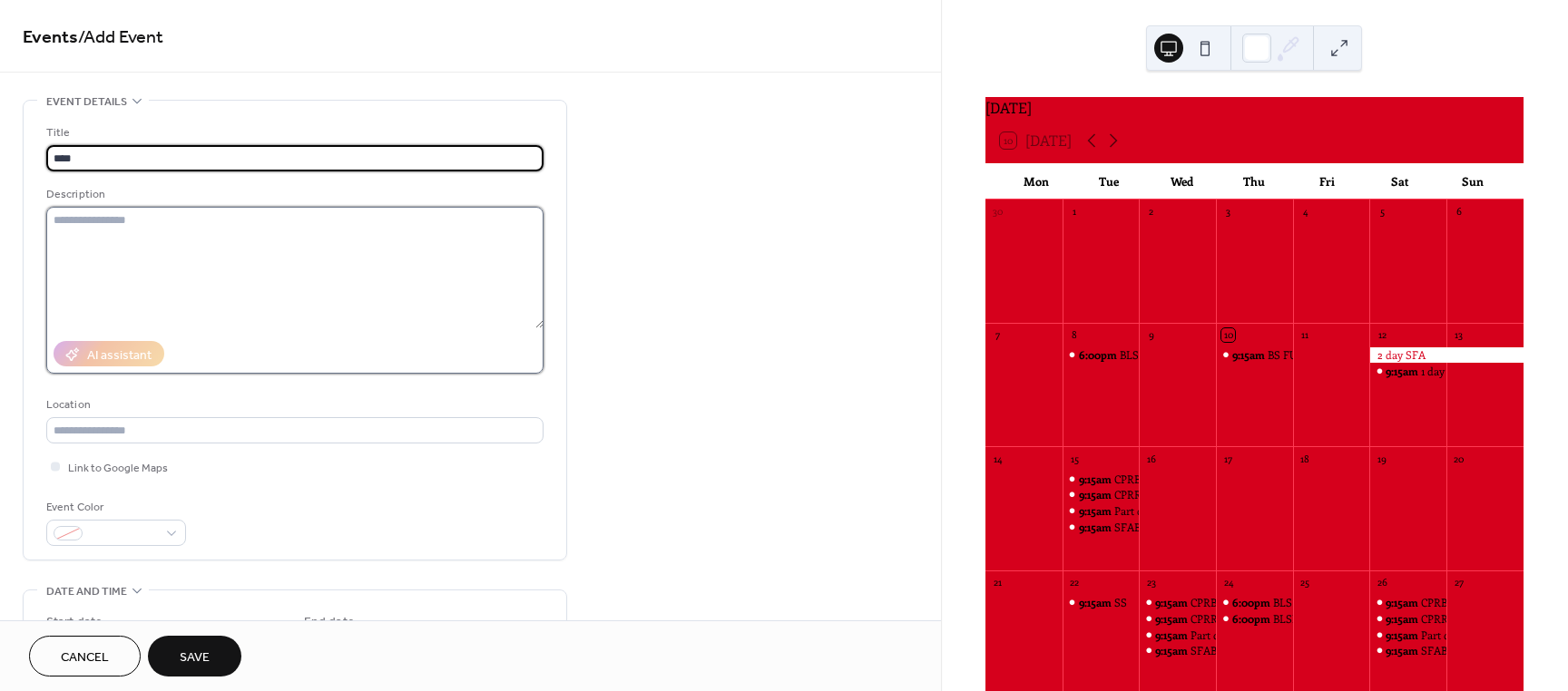click at bounding box center [295, 268] 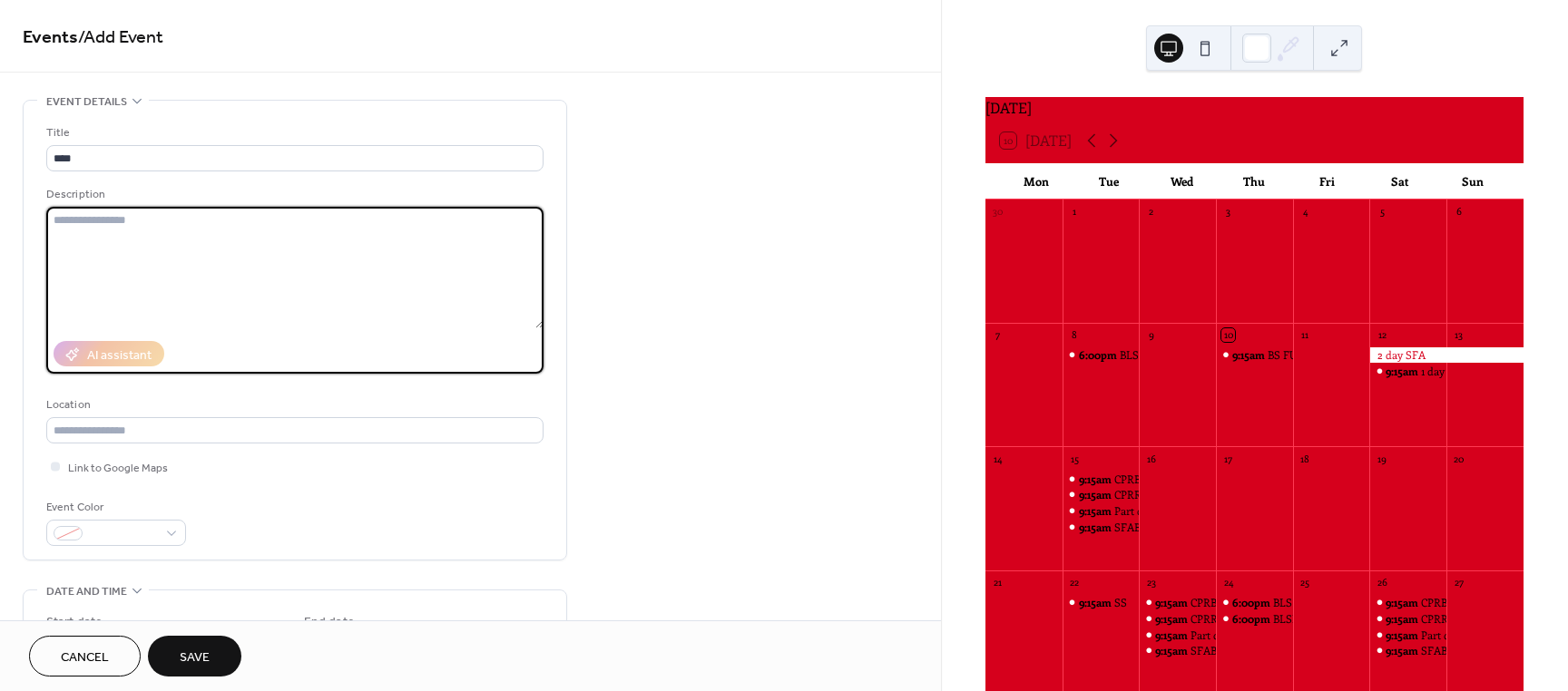 paste on "**********" 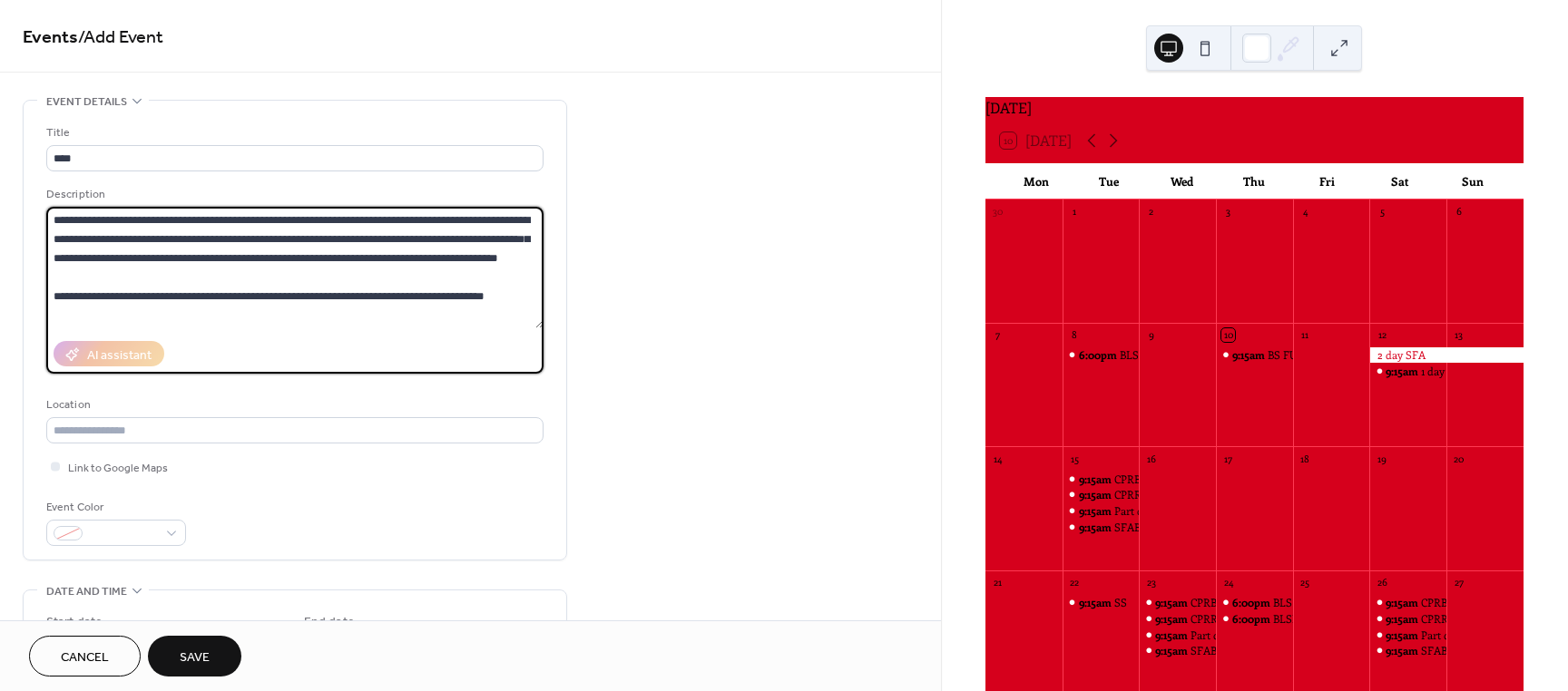 scroll, scrollTop: 131, scrollLeft: 0, axis: vertical 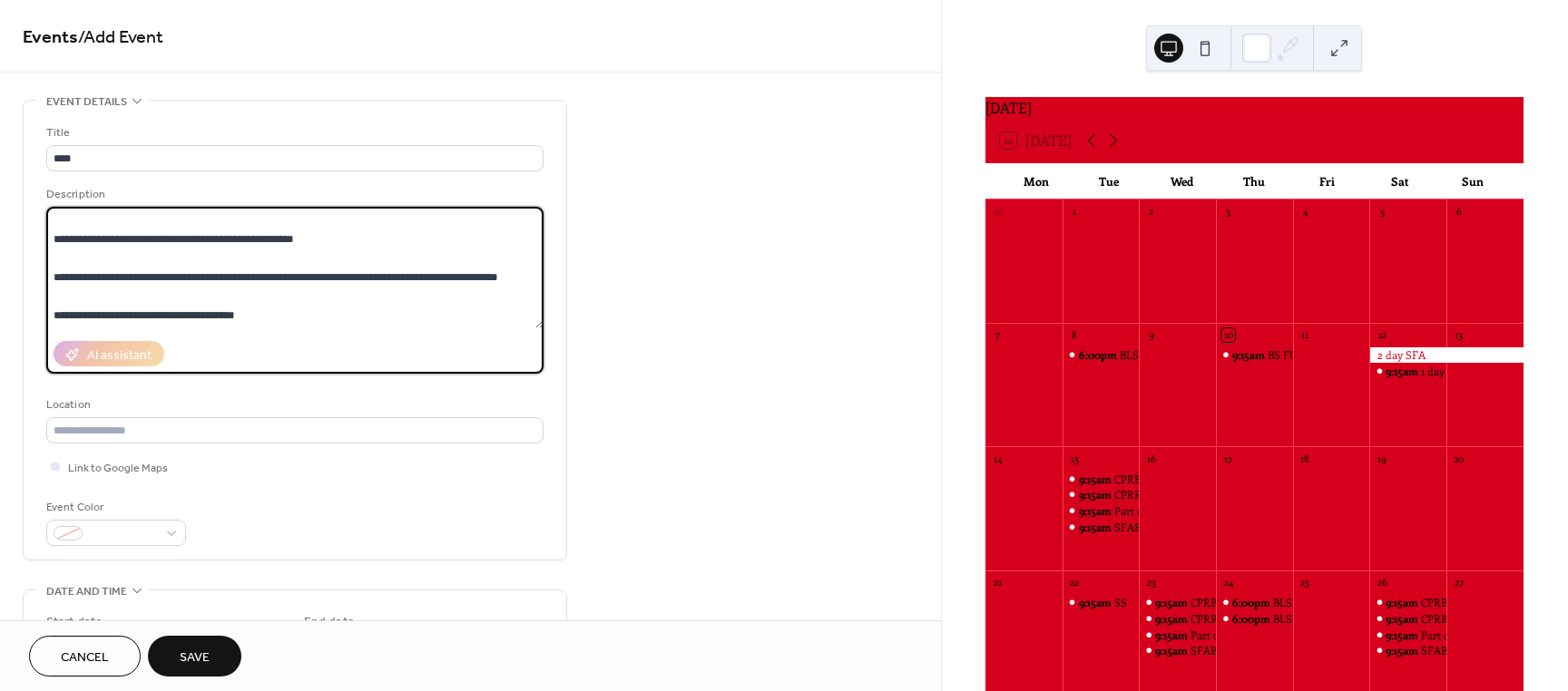 type on "**********" 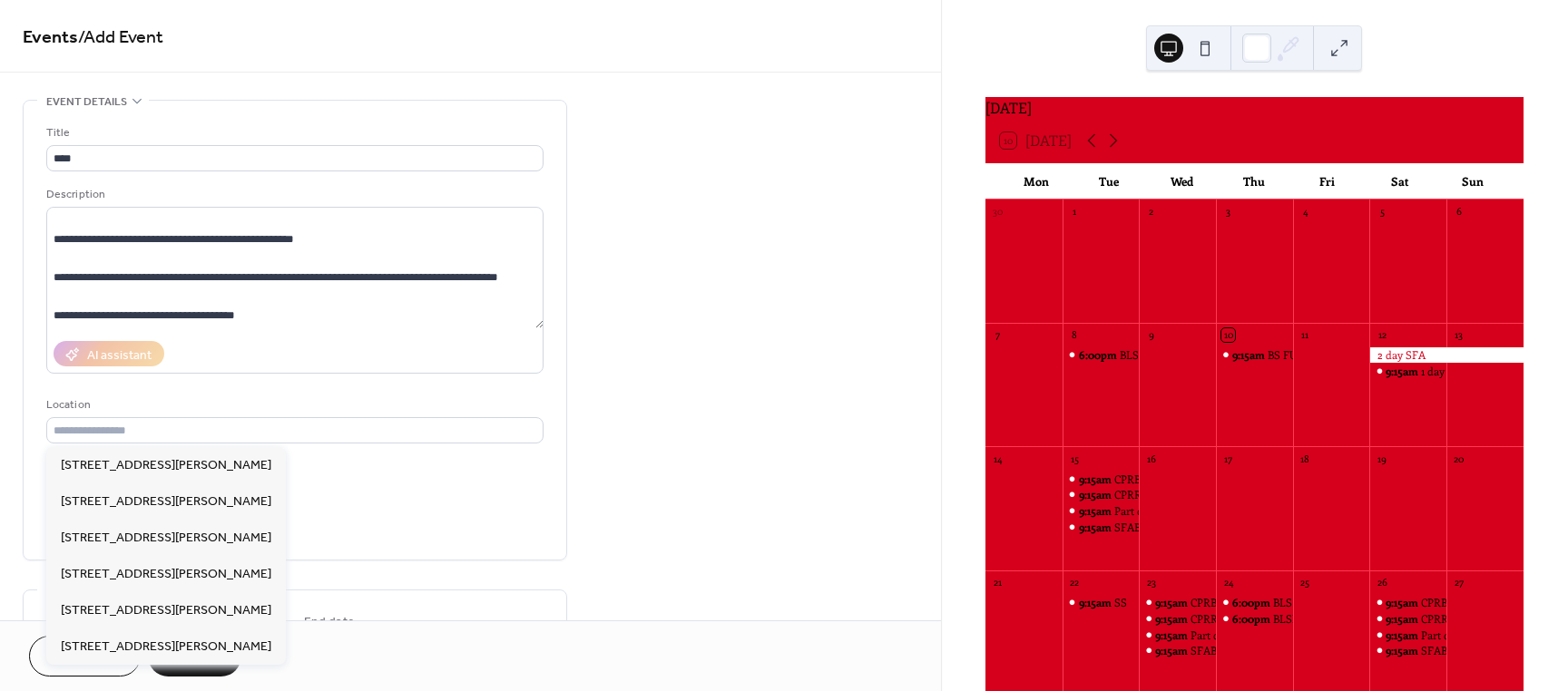 click on "Location" at bounding box center (293, 404) 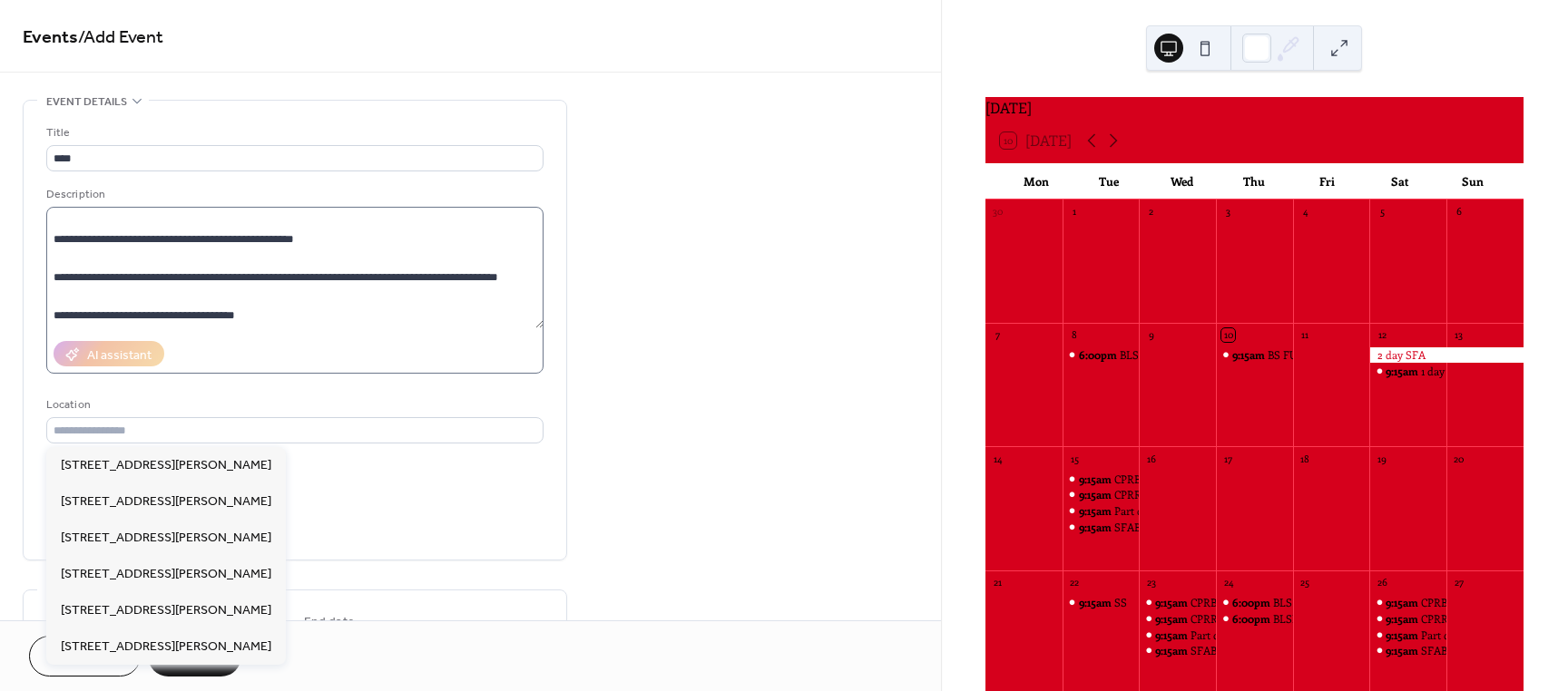 scroll, scrollTop: 133, scrollLeft: 0, axis: vertical 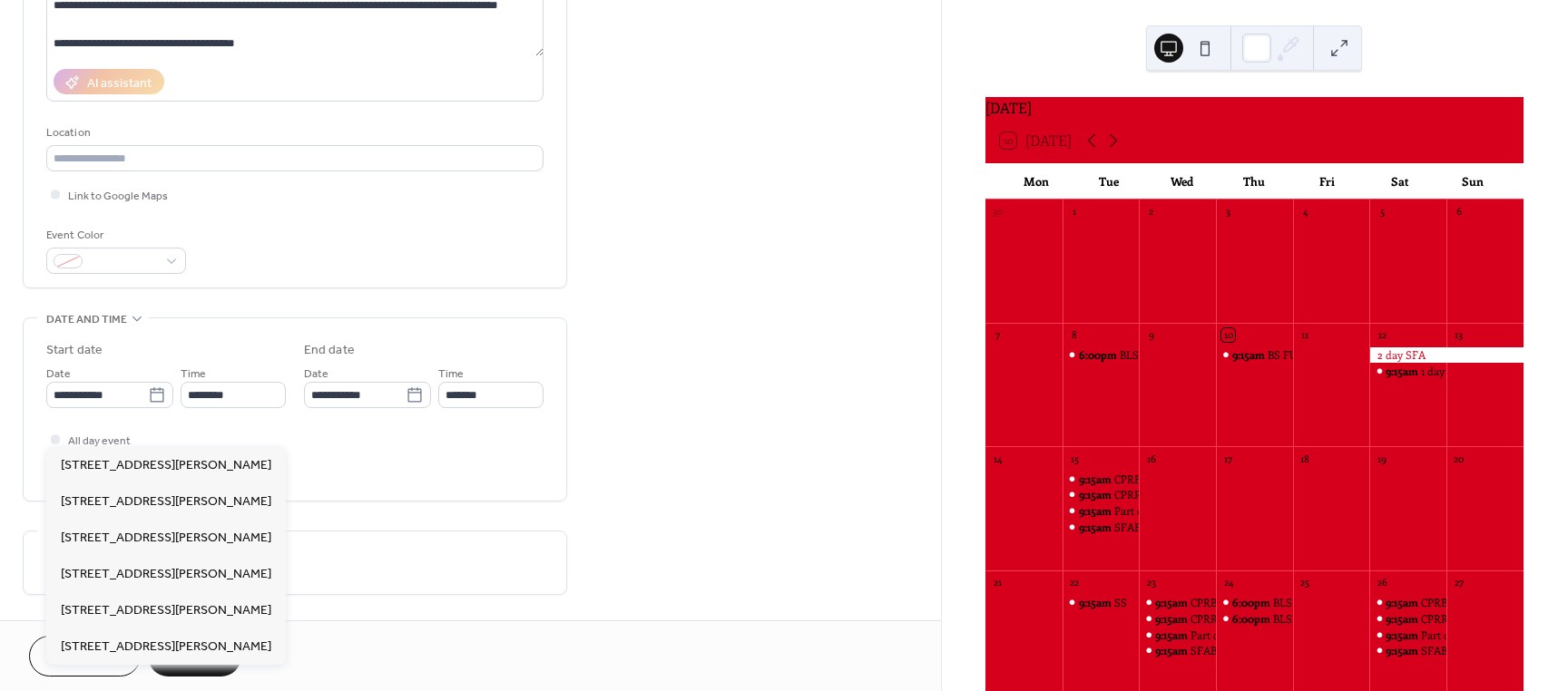 click on "**********" at bounding box center (470, 380) 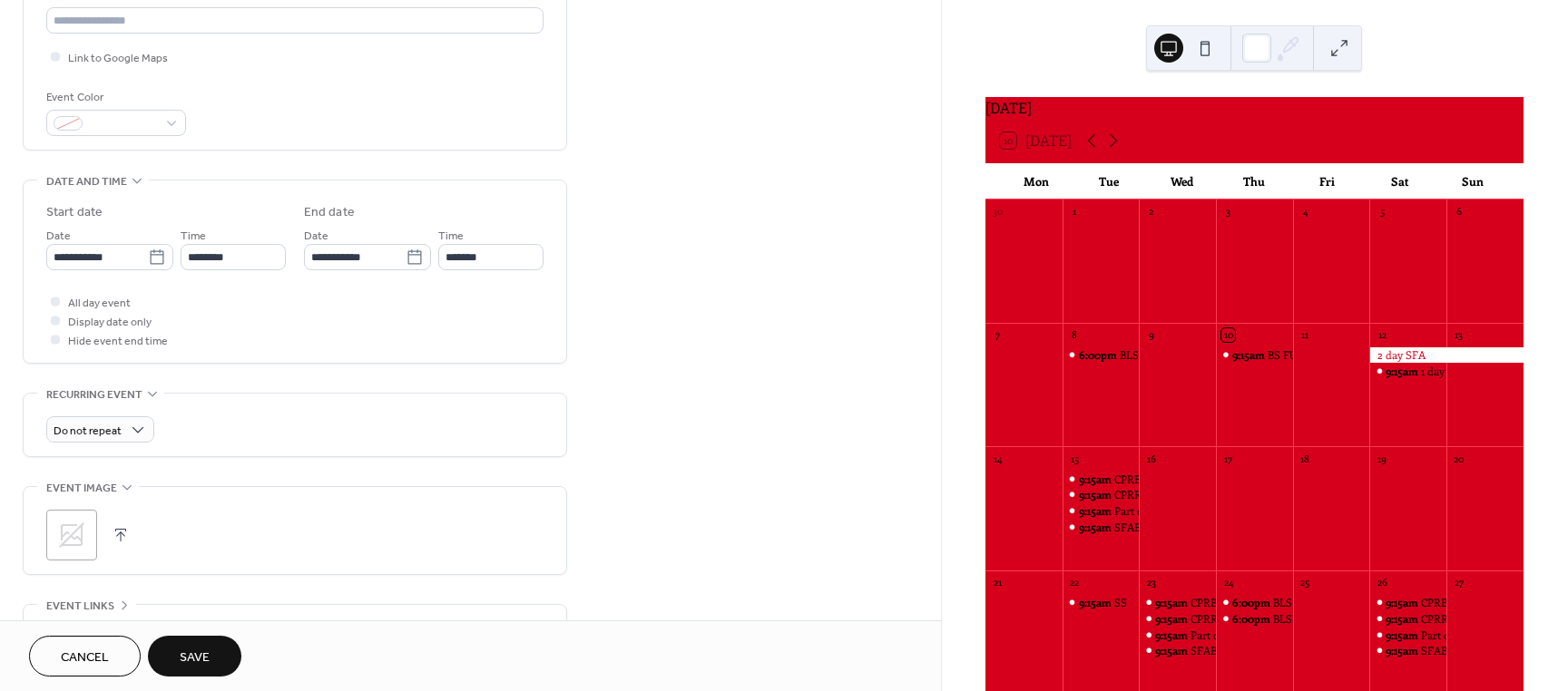 scroll, scrollTop: 453, scrollLeft: 0, axis: vertical 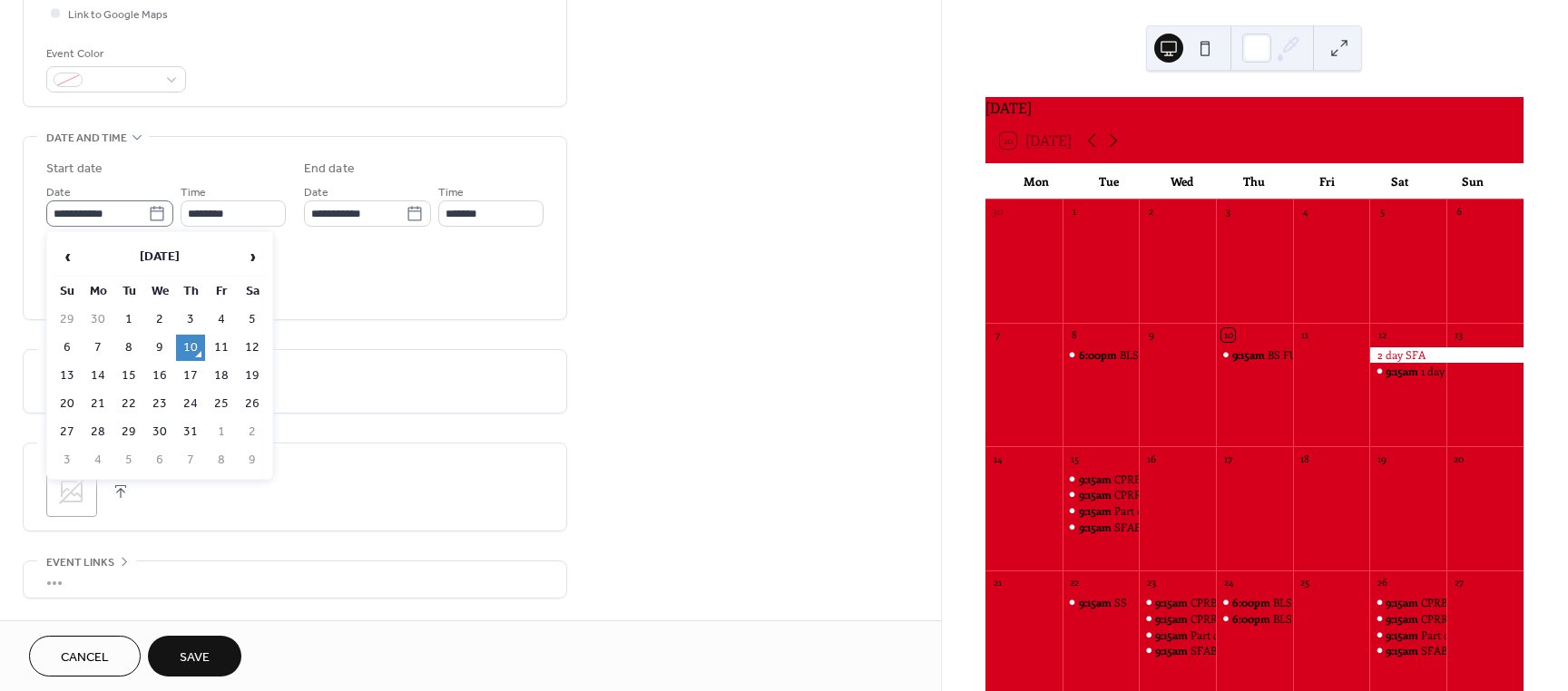 click 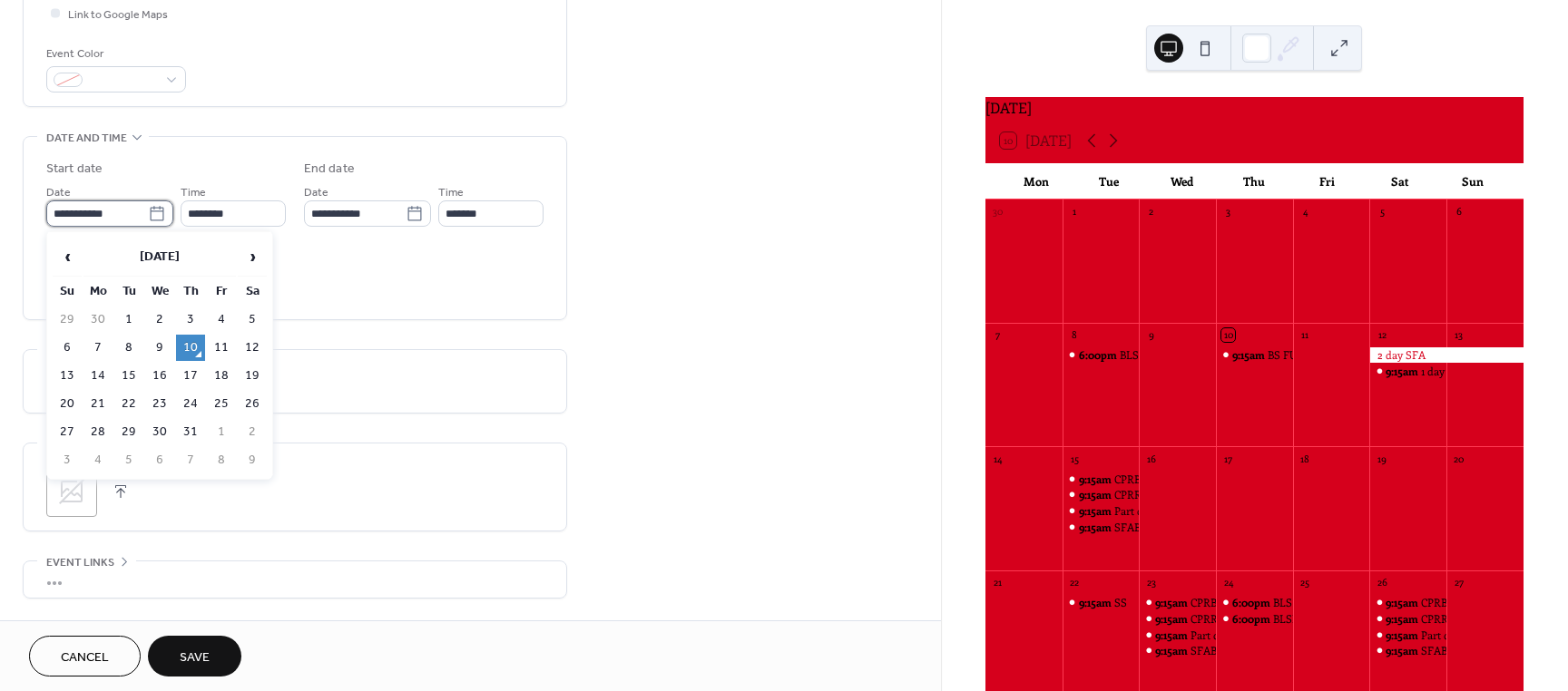 click on "**********" at bounding box center [97, 213] 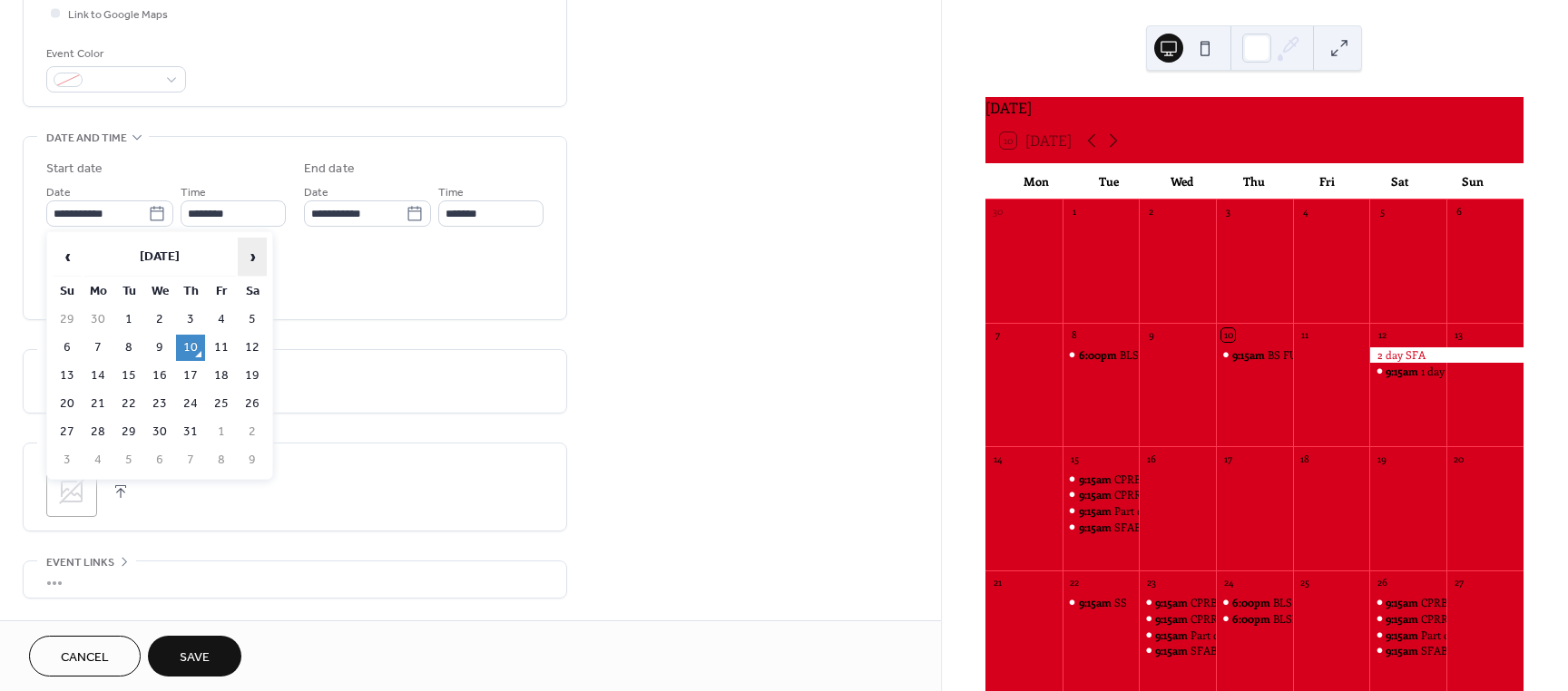 click on "›" at bounding box center [252, 257] 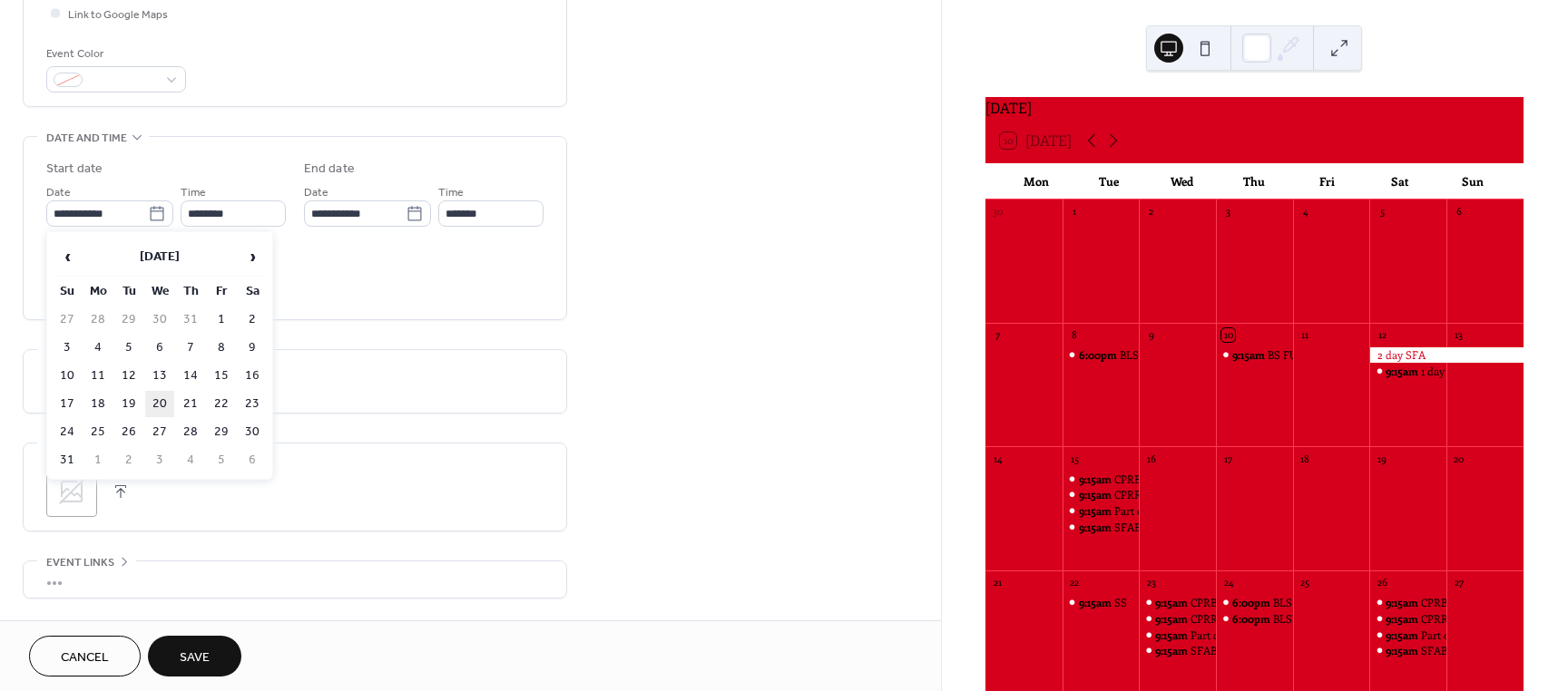 click on "20" at bounding box center [160, 404] 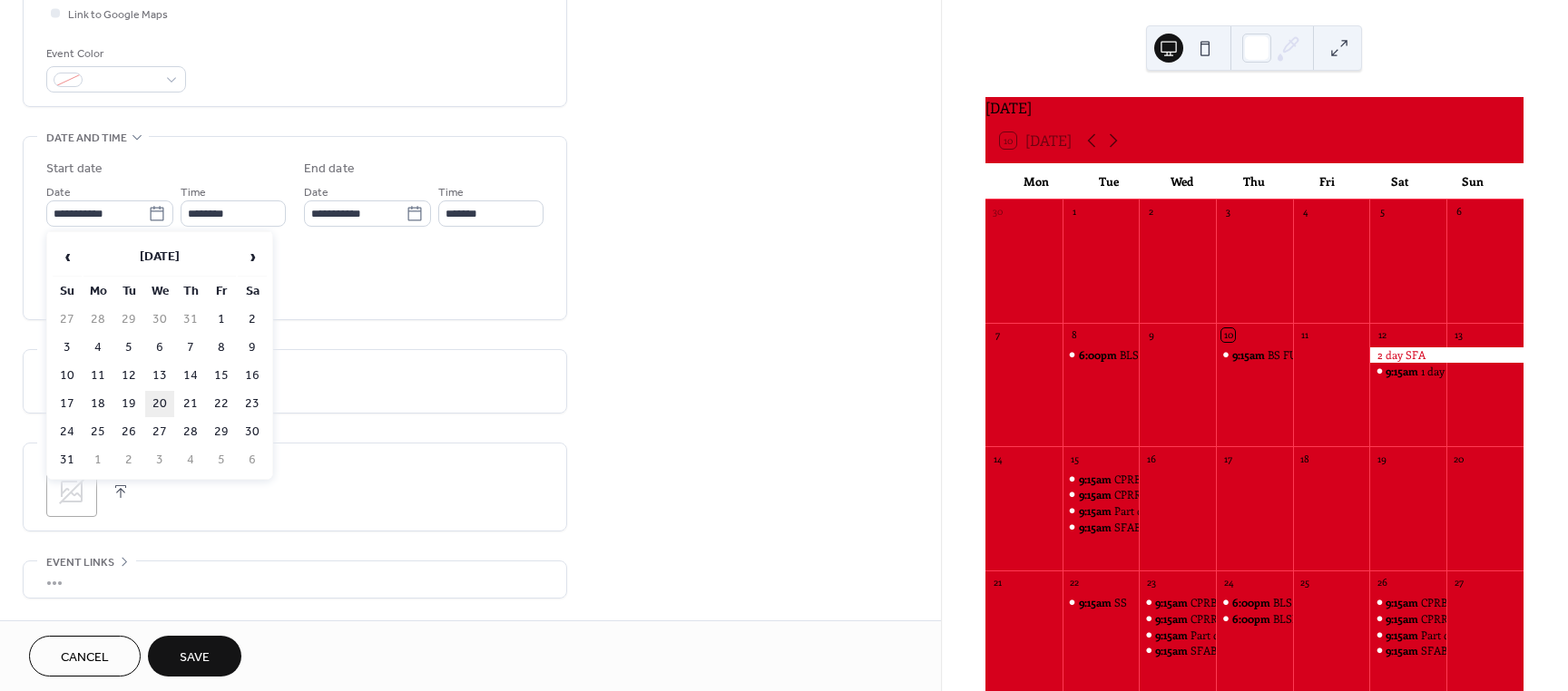 type on "**********" 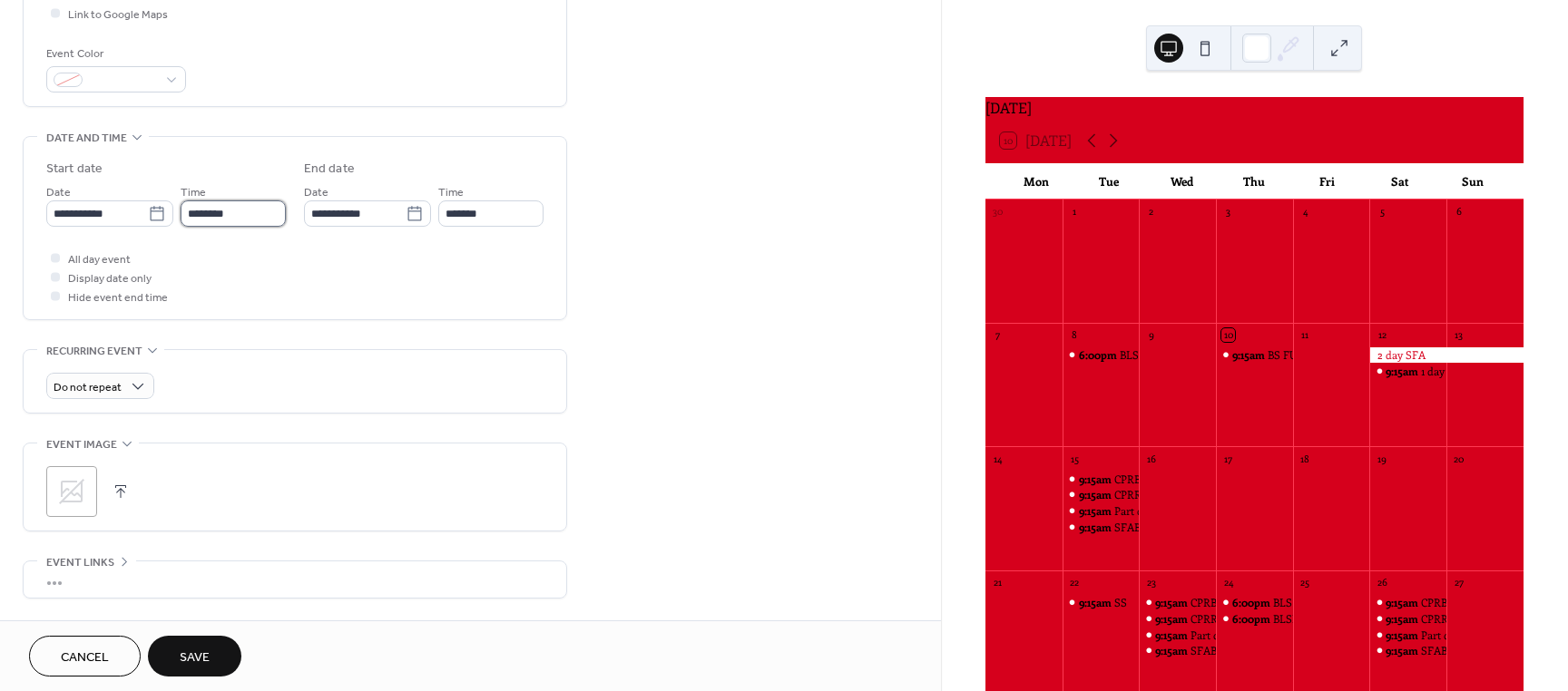 click on "********" at bounding box center [233, 213] 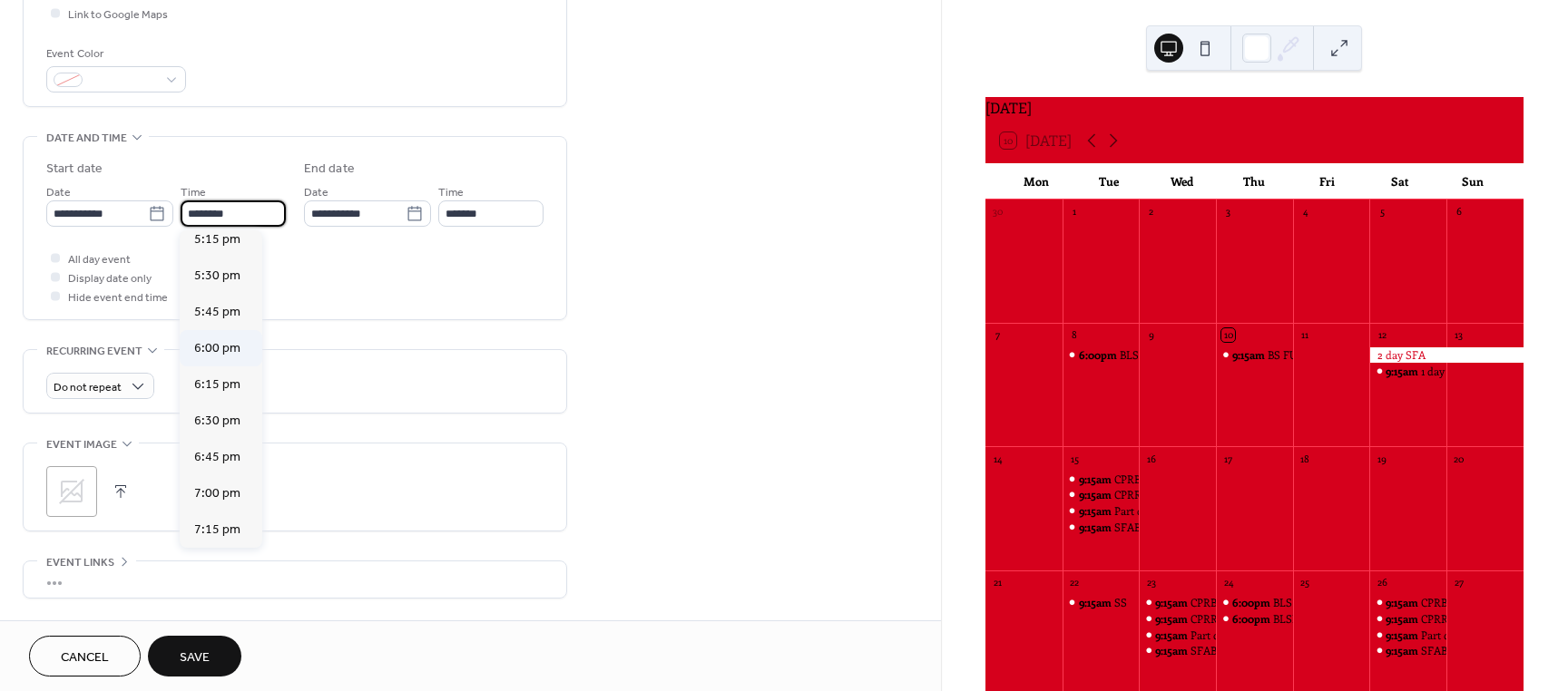 scroll, scrollTop: 2601, scrollLeft: 0, axis: vertical 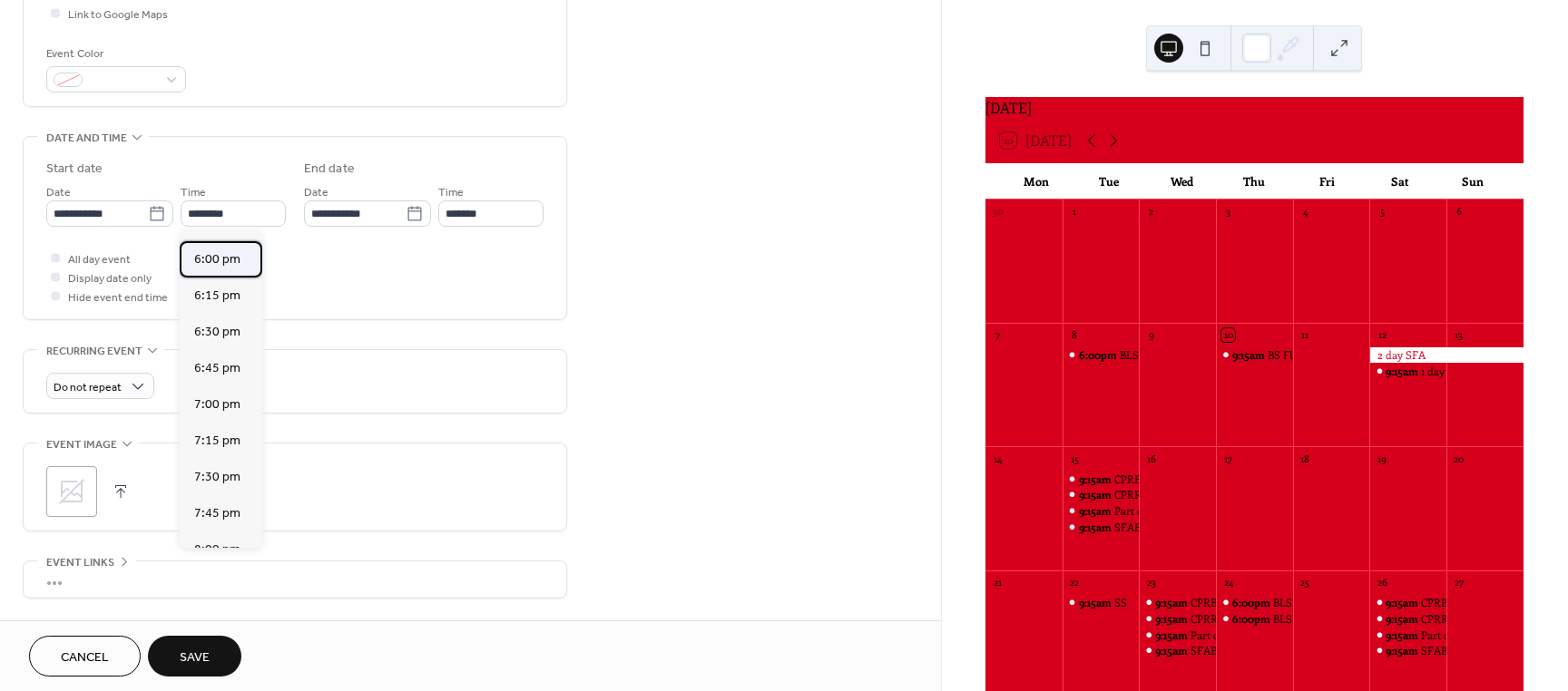 click on "6:00 pm" at bounding box center [217, 259] 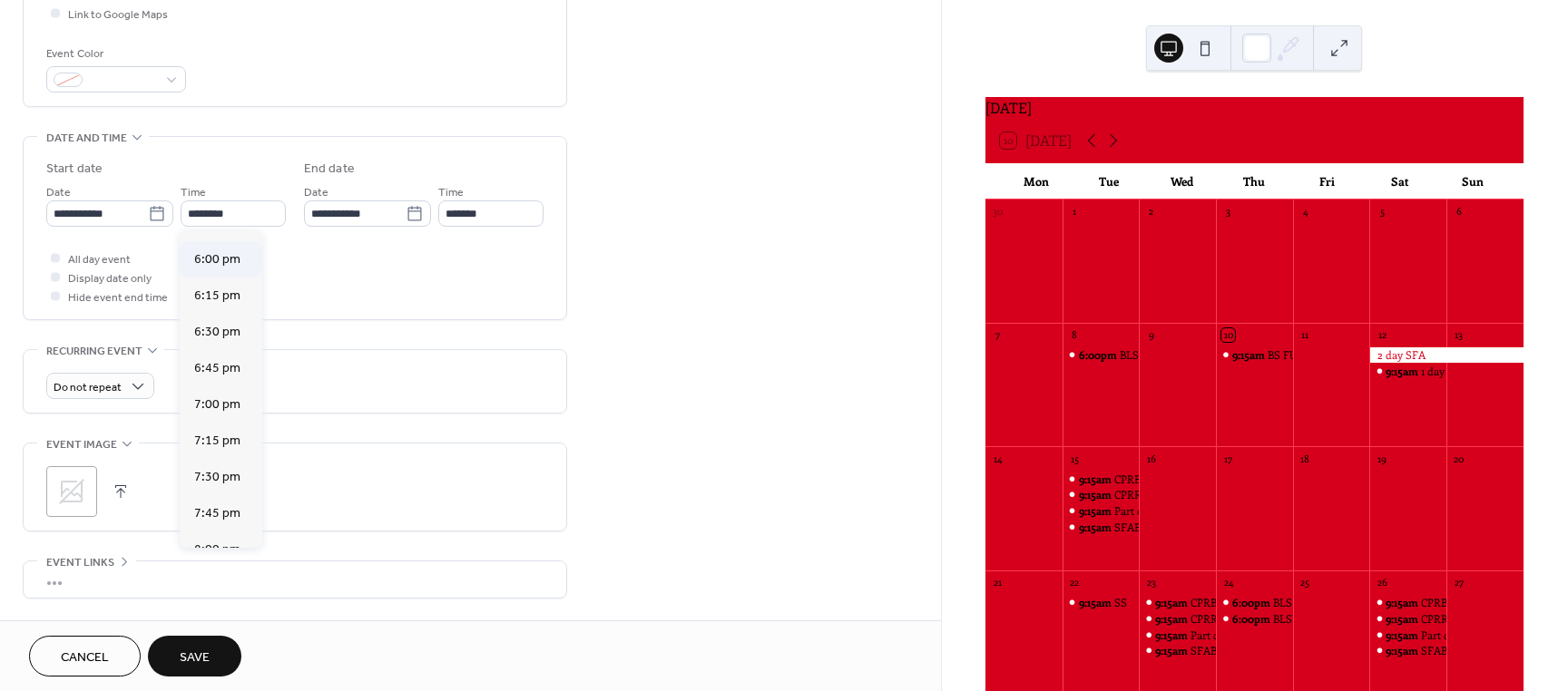 type on "*******" 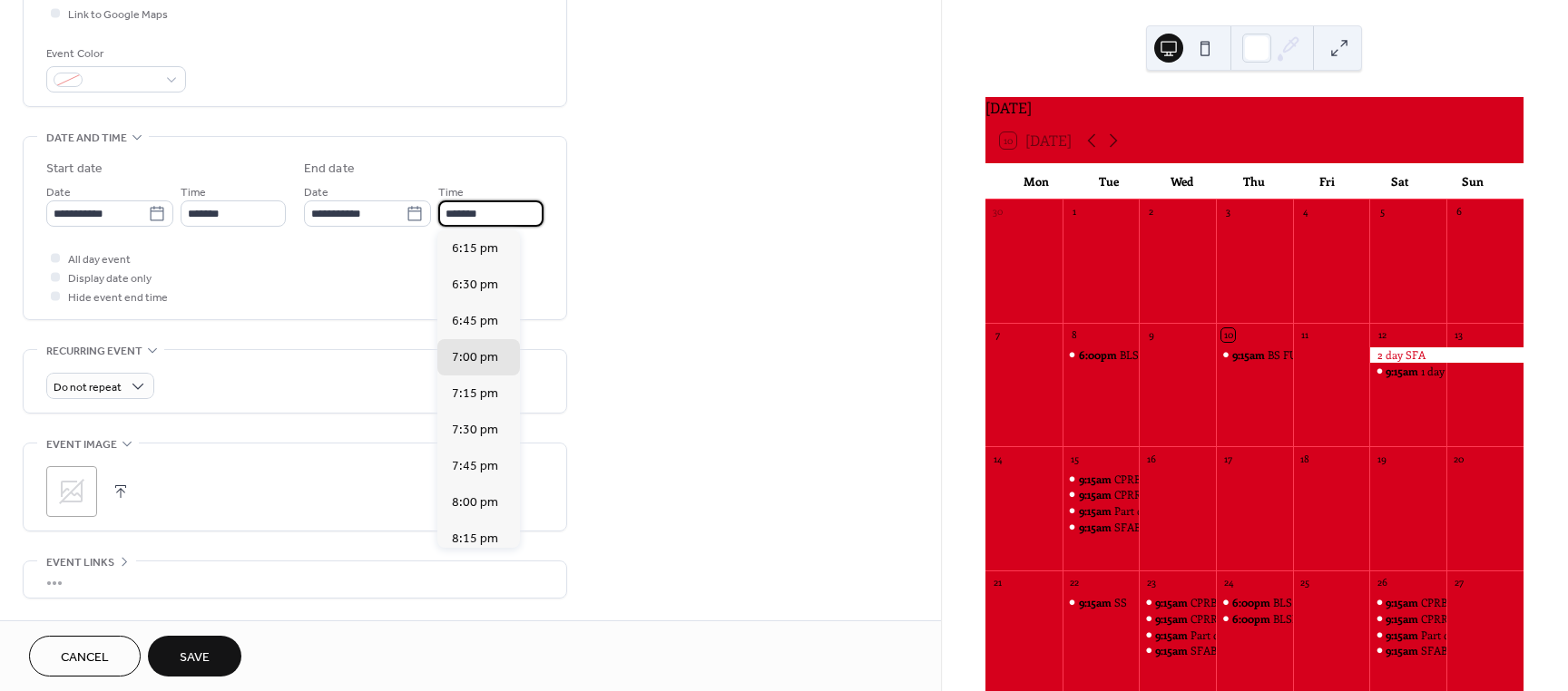 click on "*******" at bounding box center [491, 213] 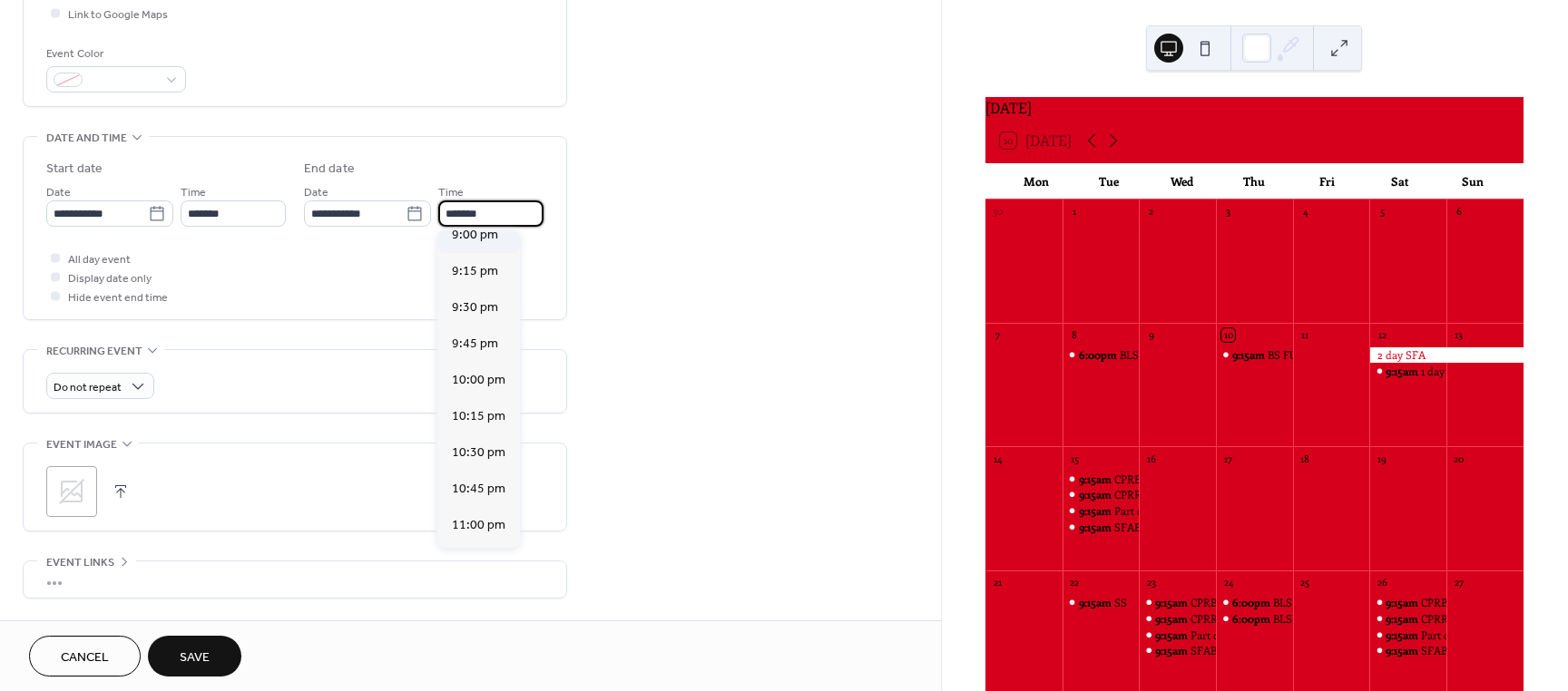 scroll, scrollTop: 453, scrollLeft: 0, axis: vertical 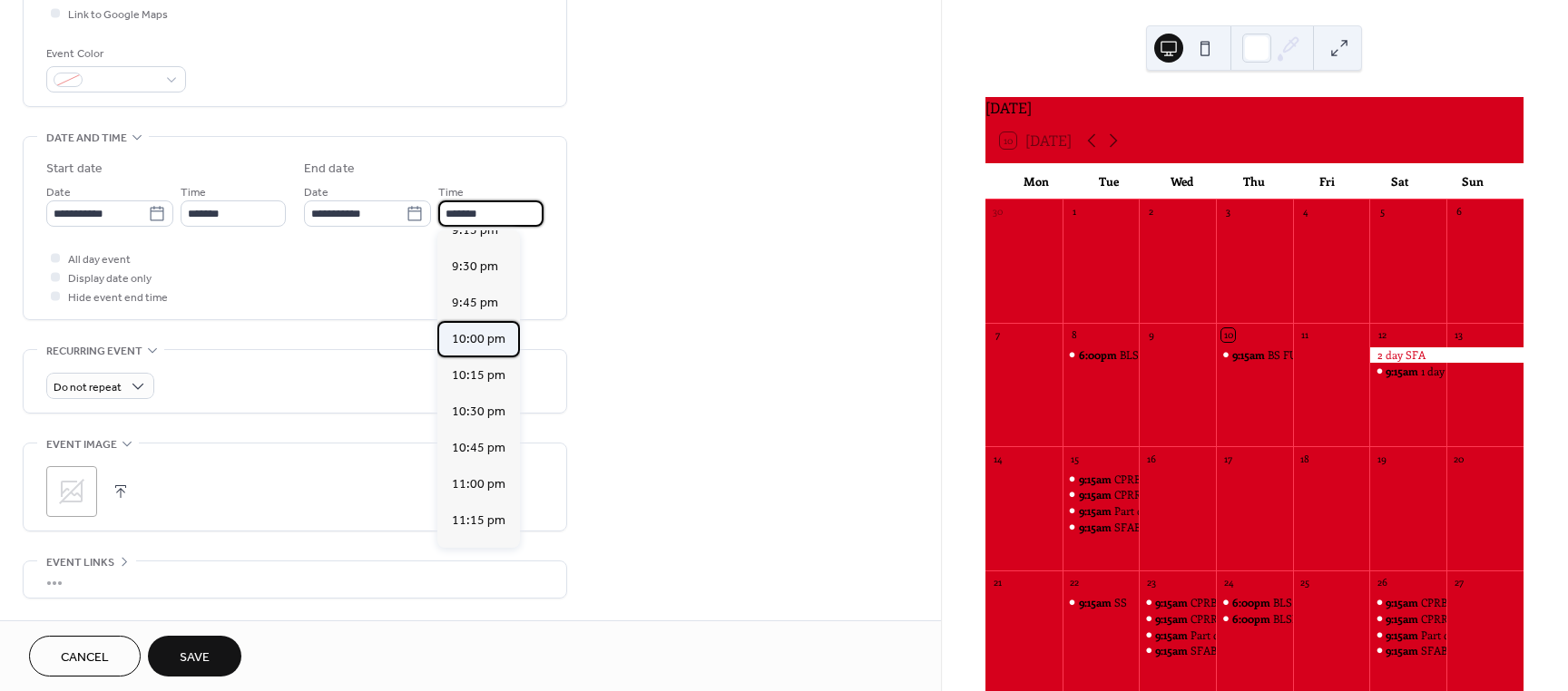 click on "10:00 pm" at bounding box center (478, 339) 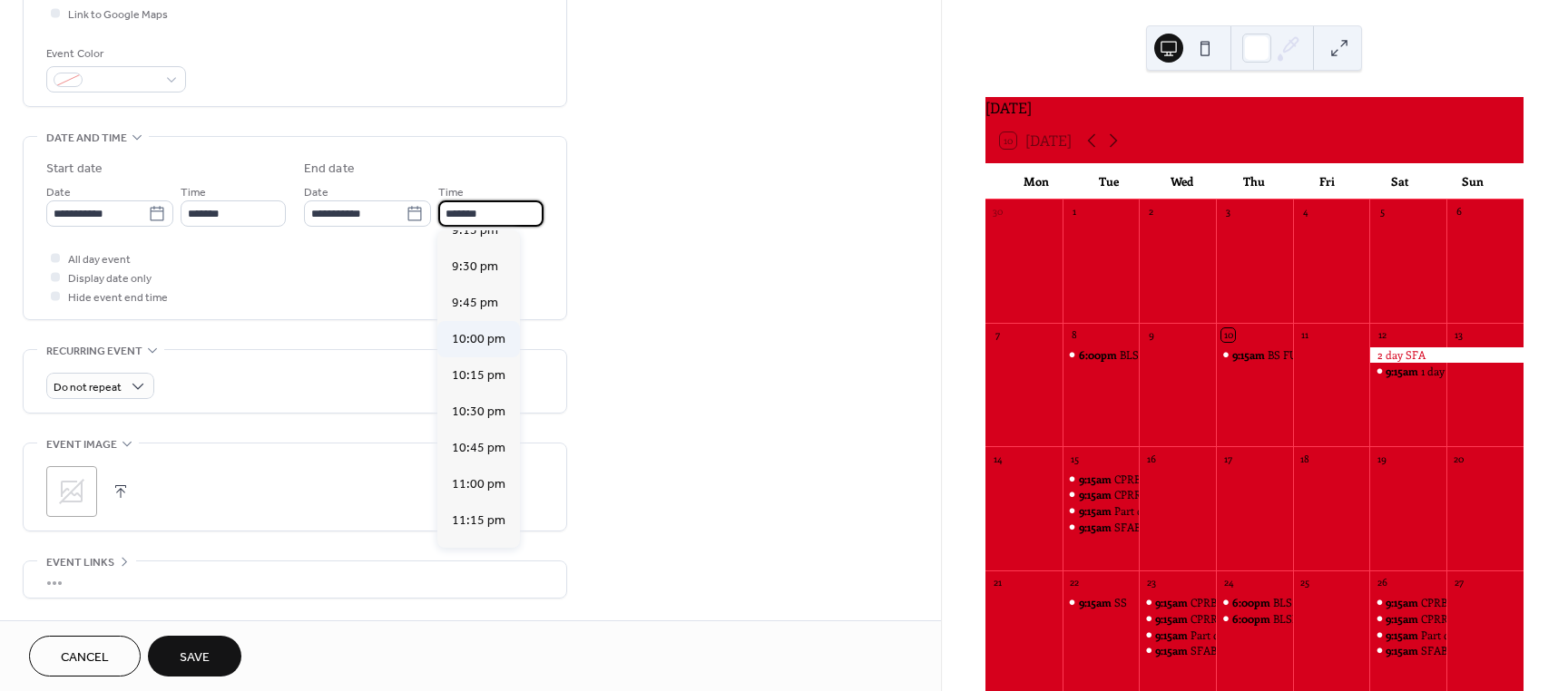 type on "********" 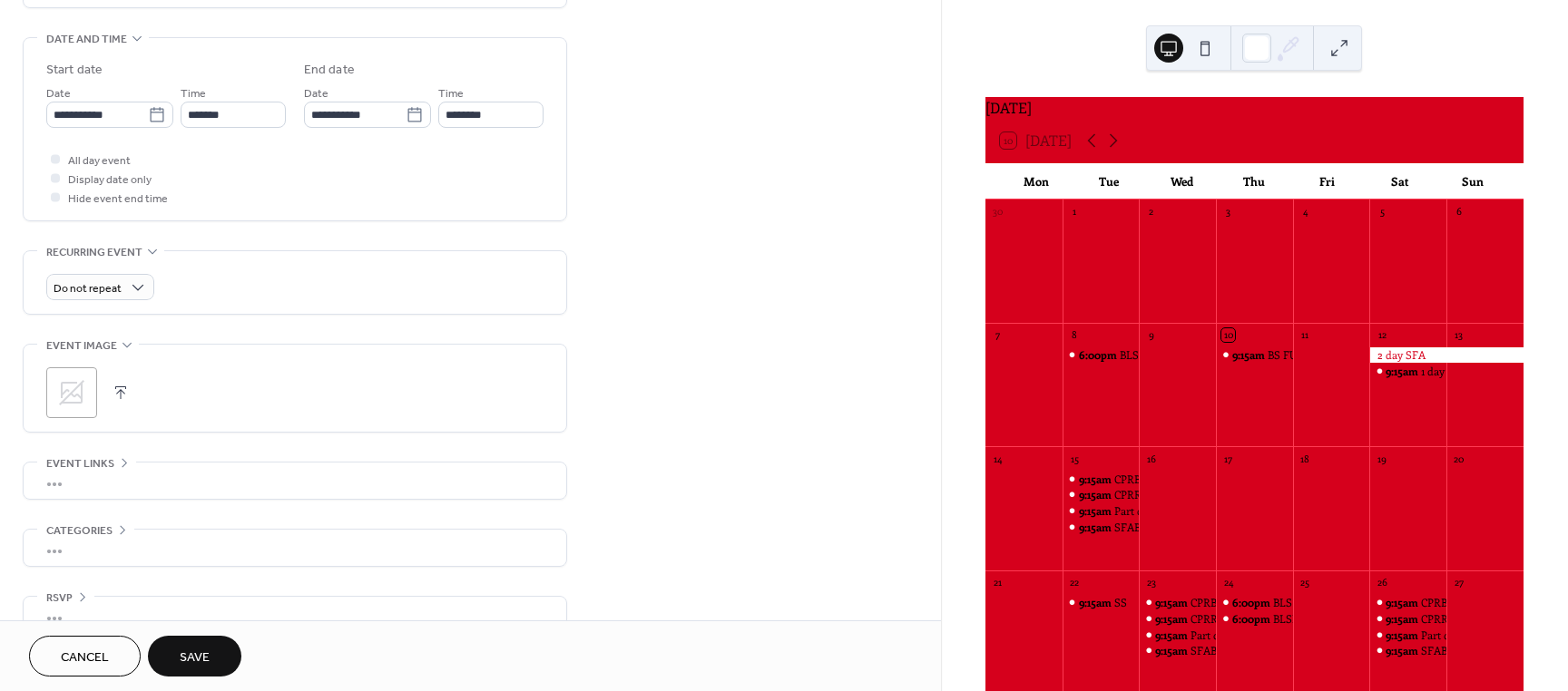 scroll, scrollTop: 584, scrollLeft: 0, axis: vertical 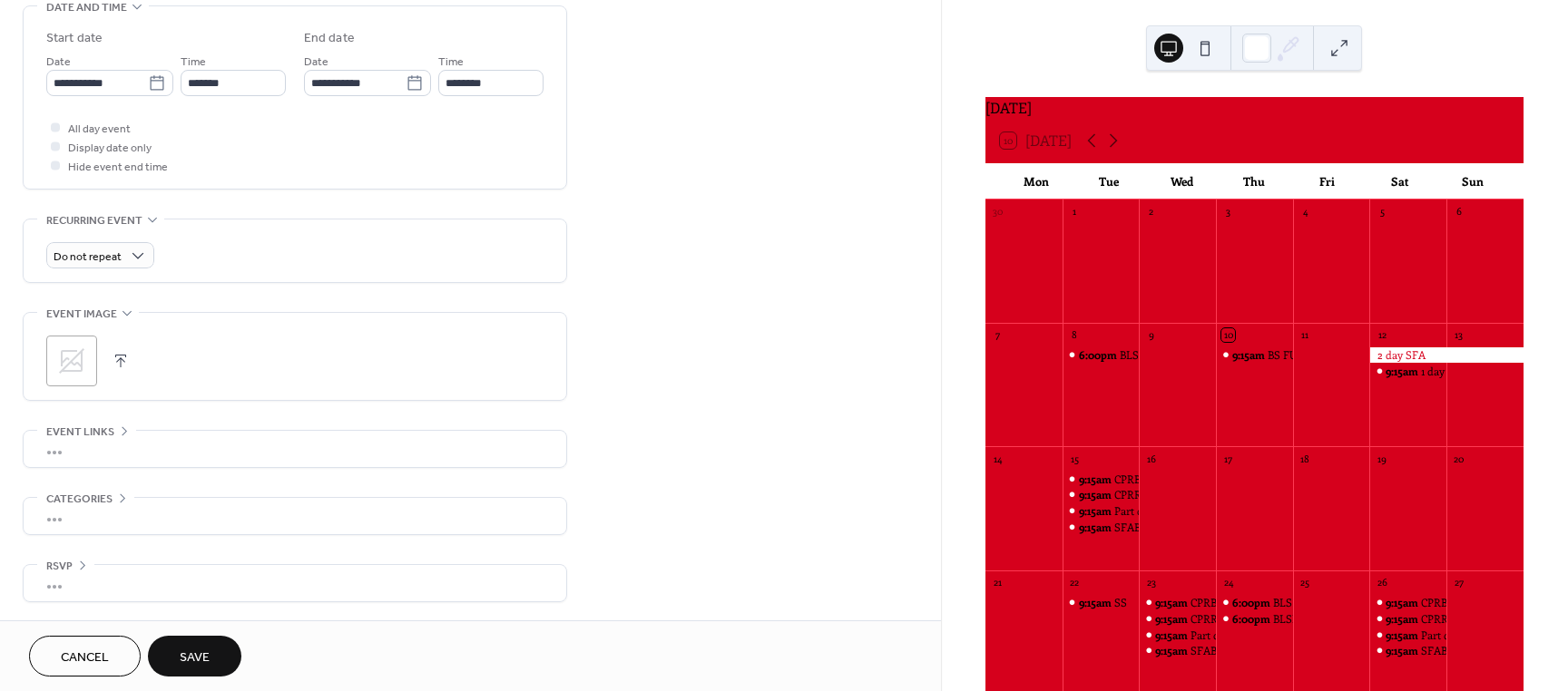 click on "Save" at bounding box center (194, 656) 